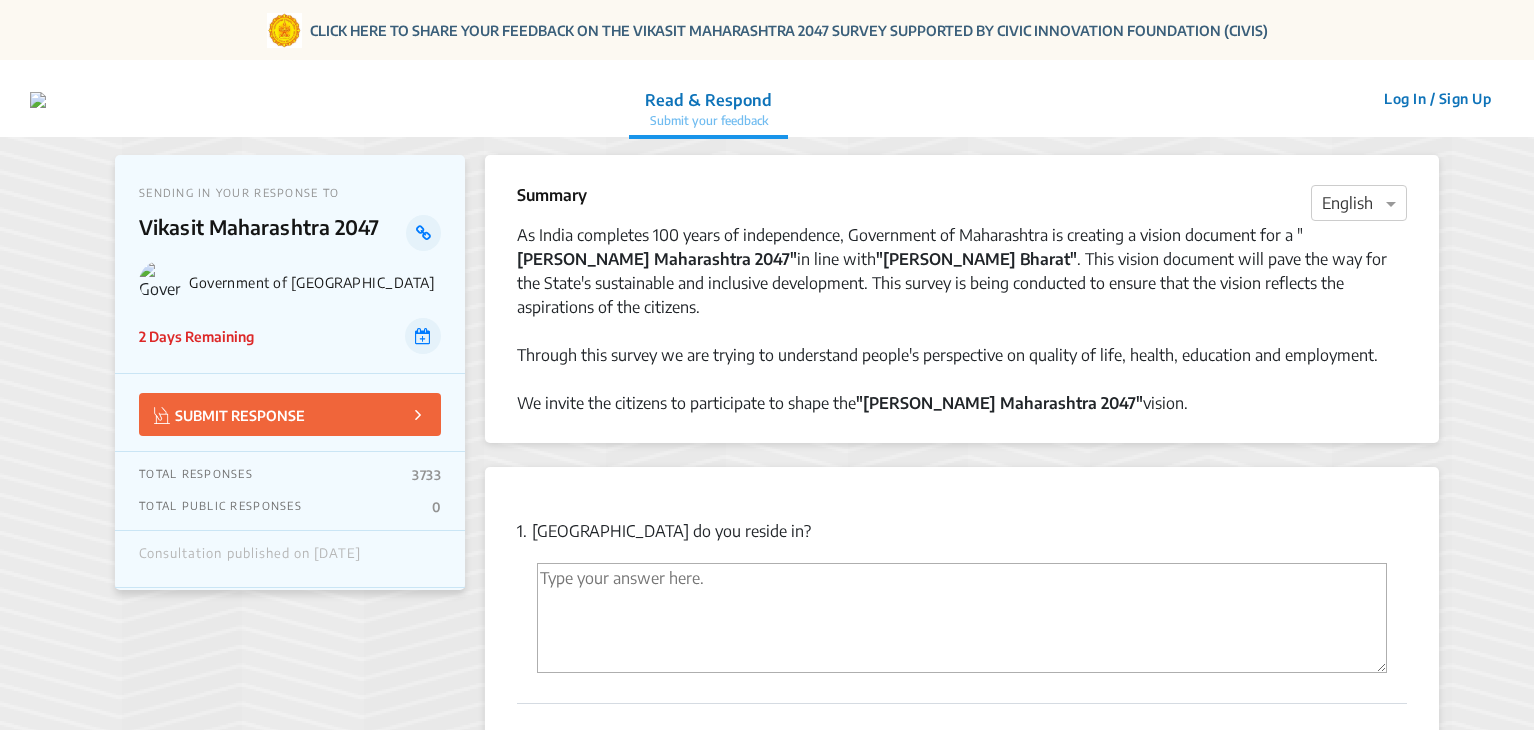 scroll, scrollTop: 0, scrollLeft: 0, axis: both 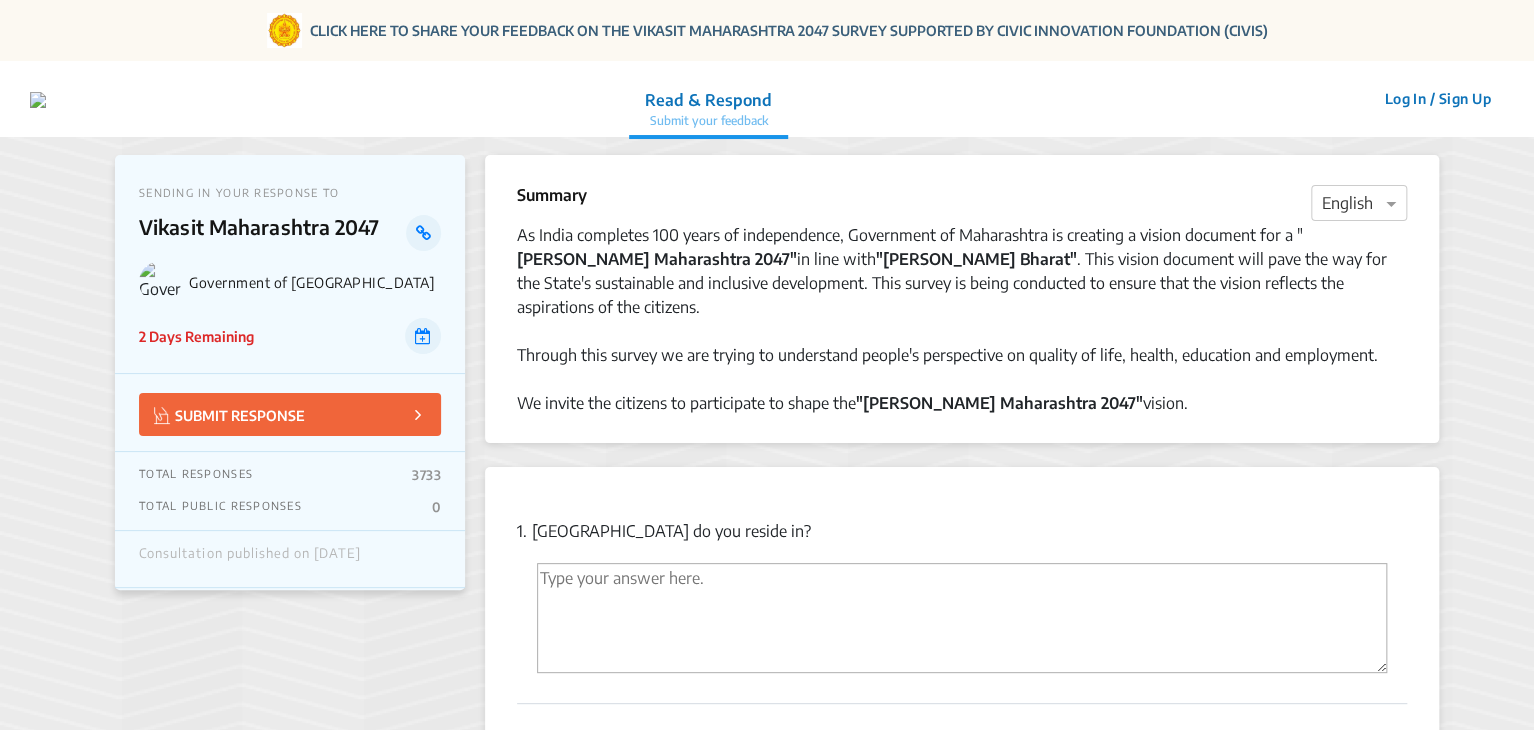 click at bounding box center (962, 618) 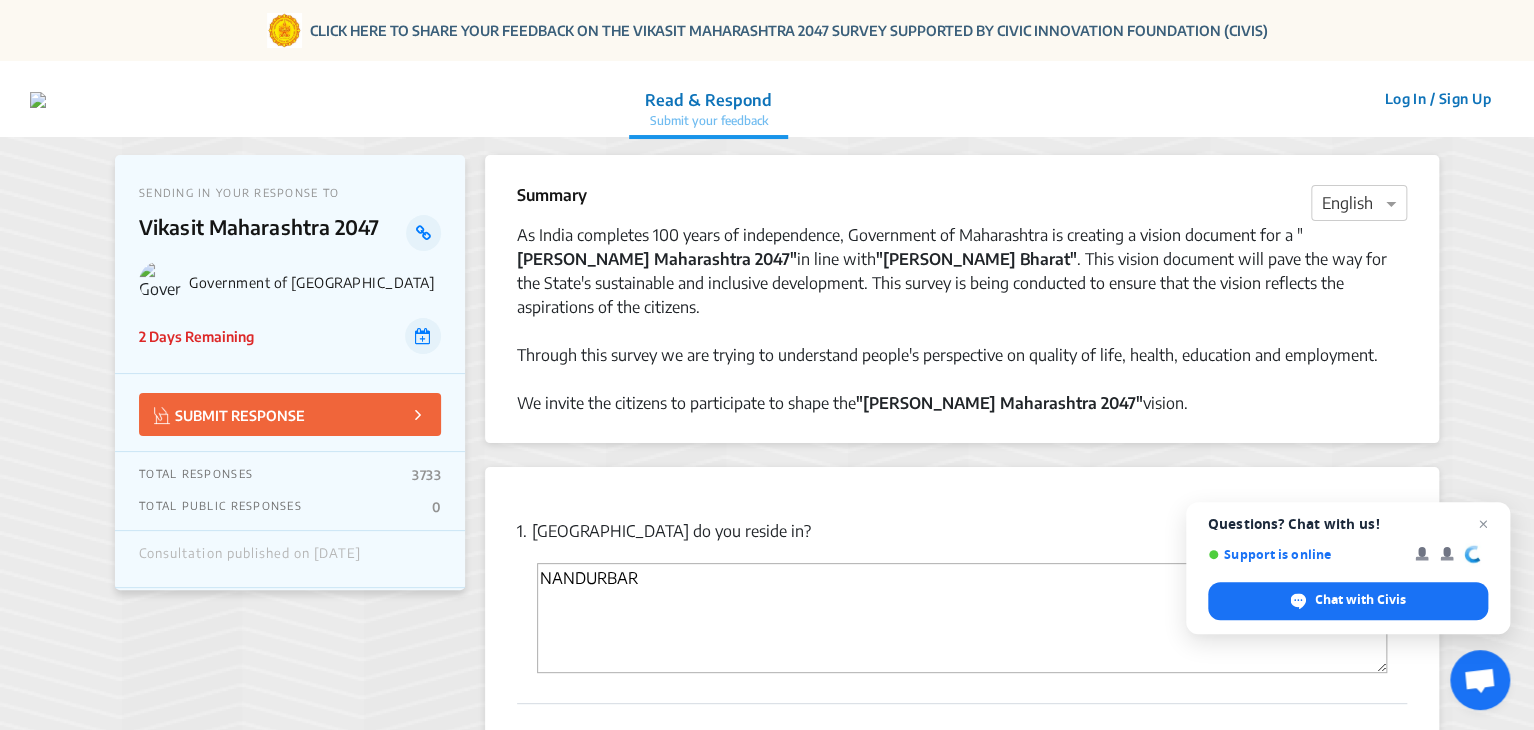 type on "NANDURBAR" 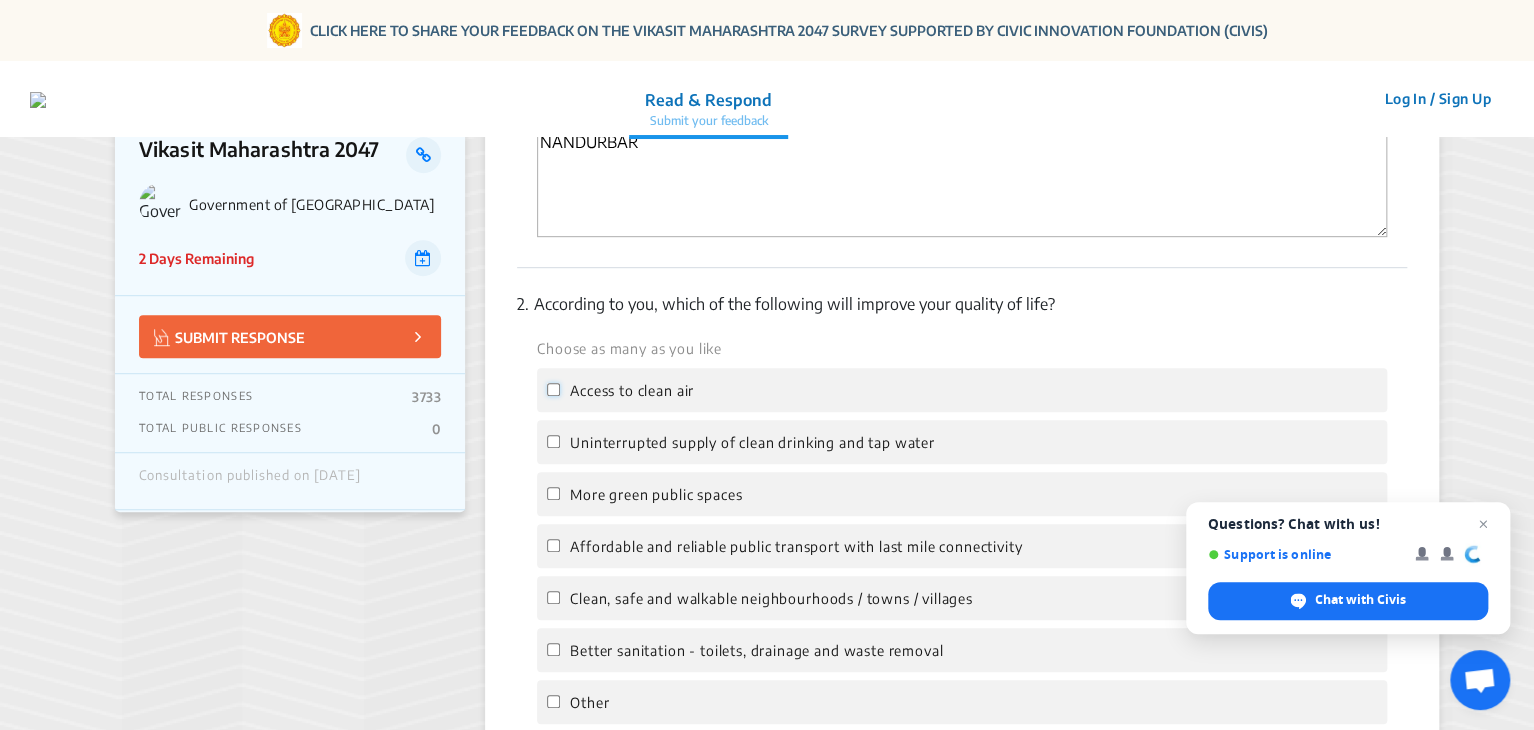 click on "Access to clean air" 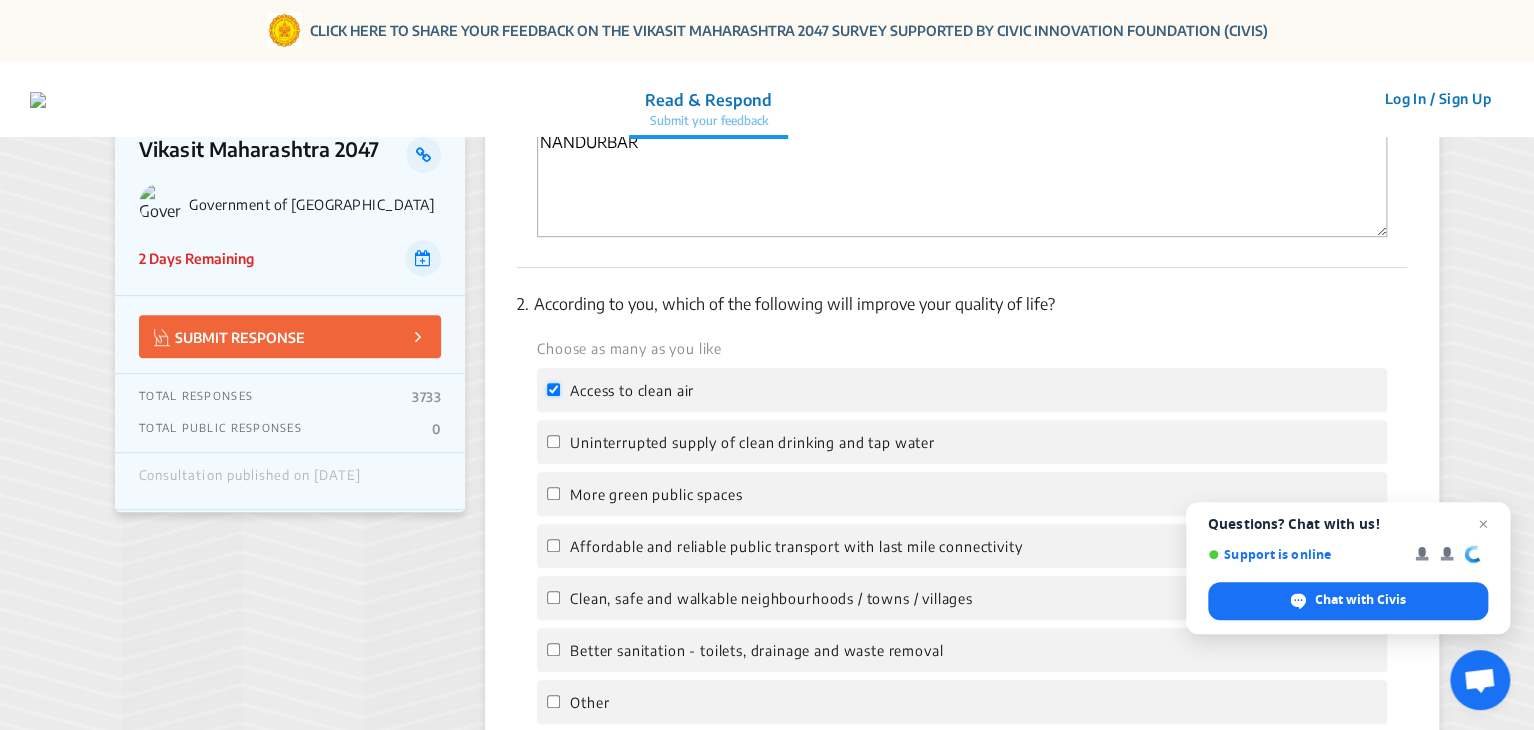 checkbox on "true" 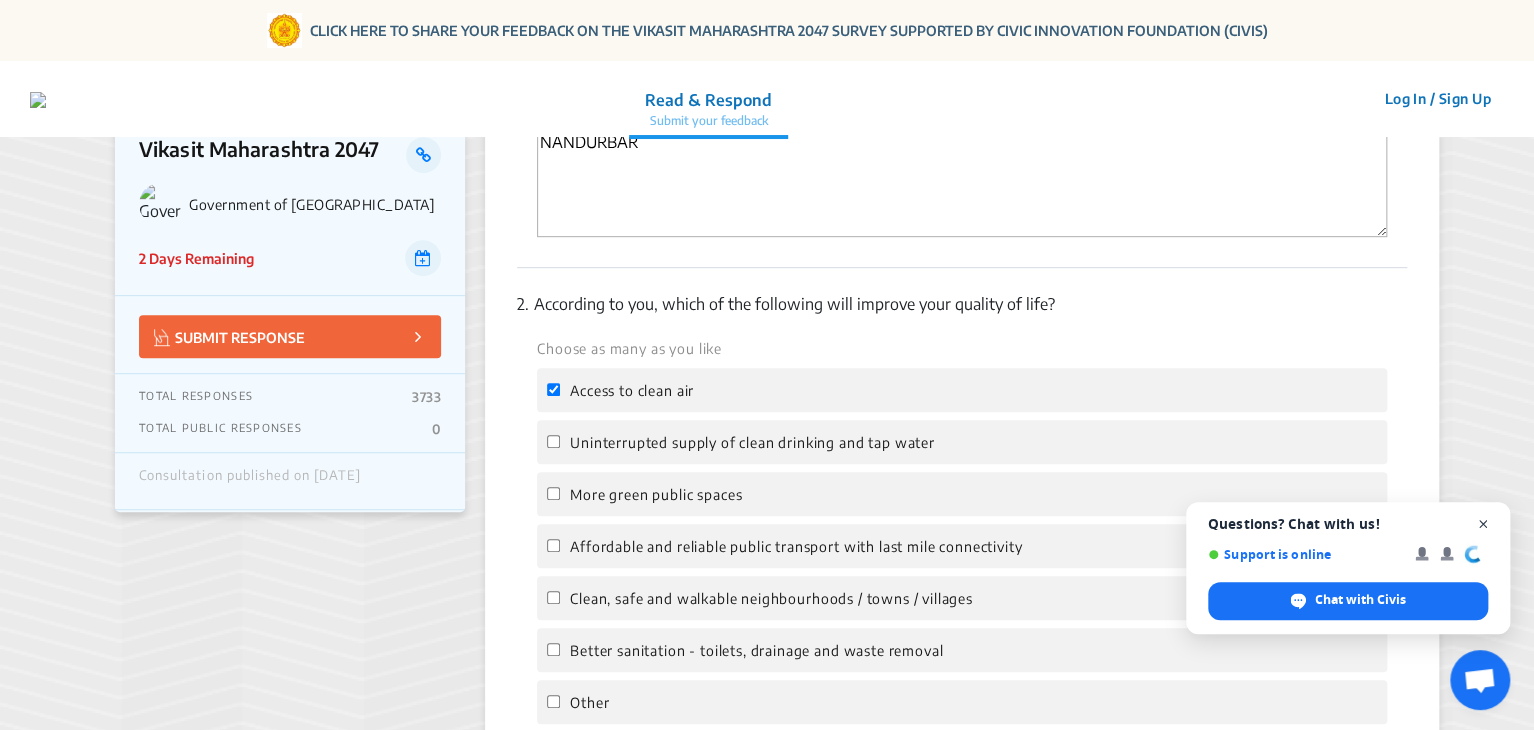 click at bounding box center (1483, 524) 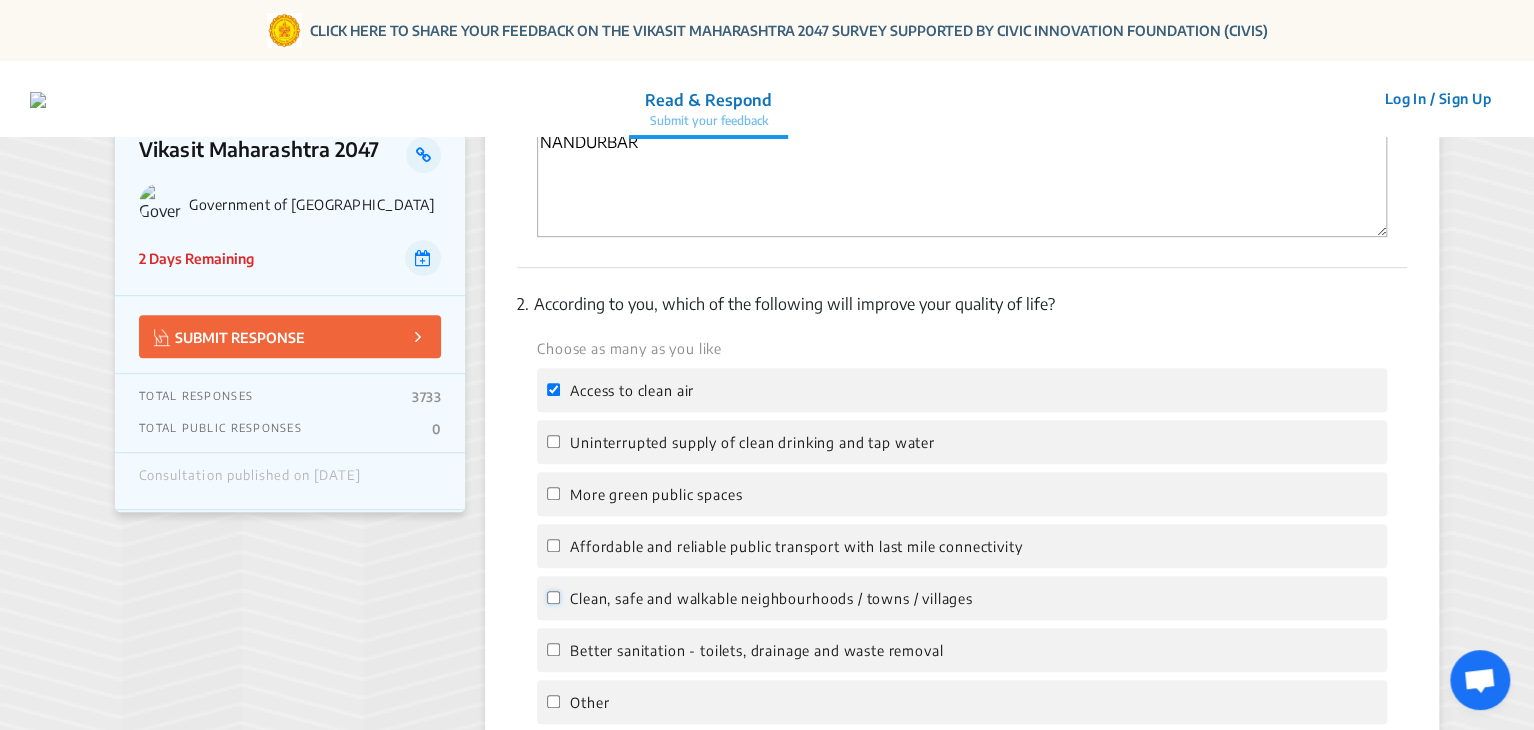 click on "Clean, safe and walkable neighbourhoods / towns / villages" 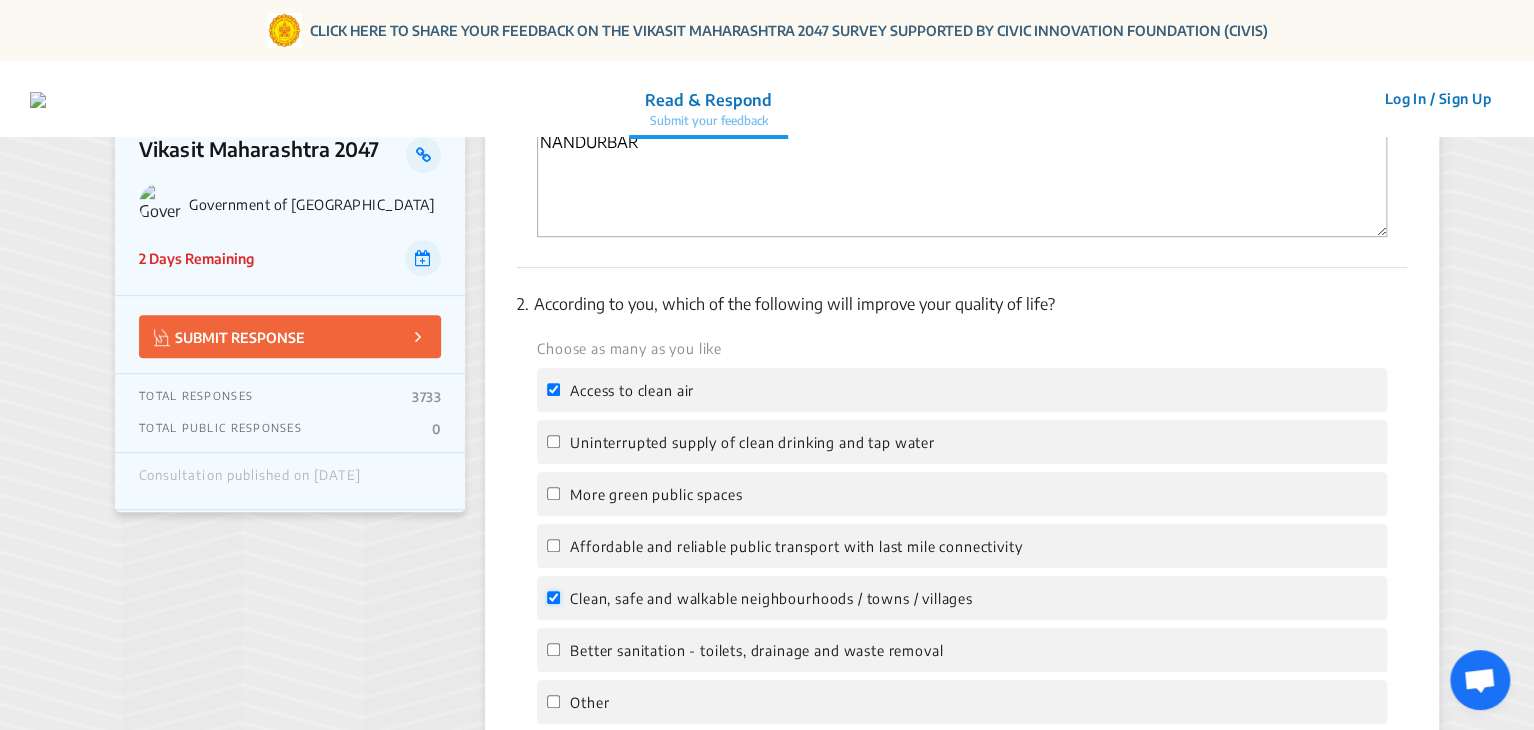 checkbox on "true" 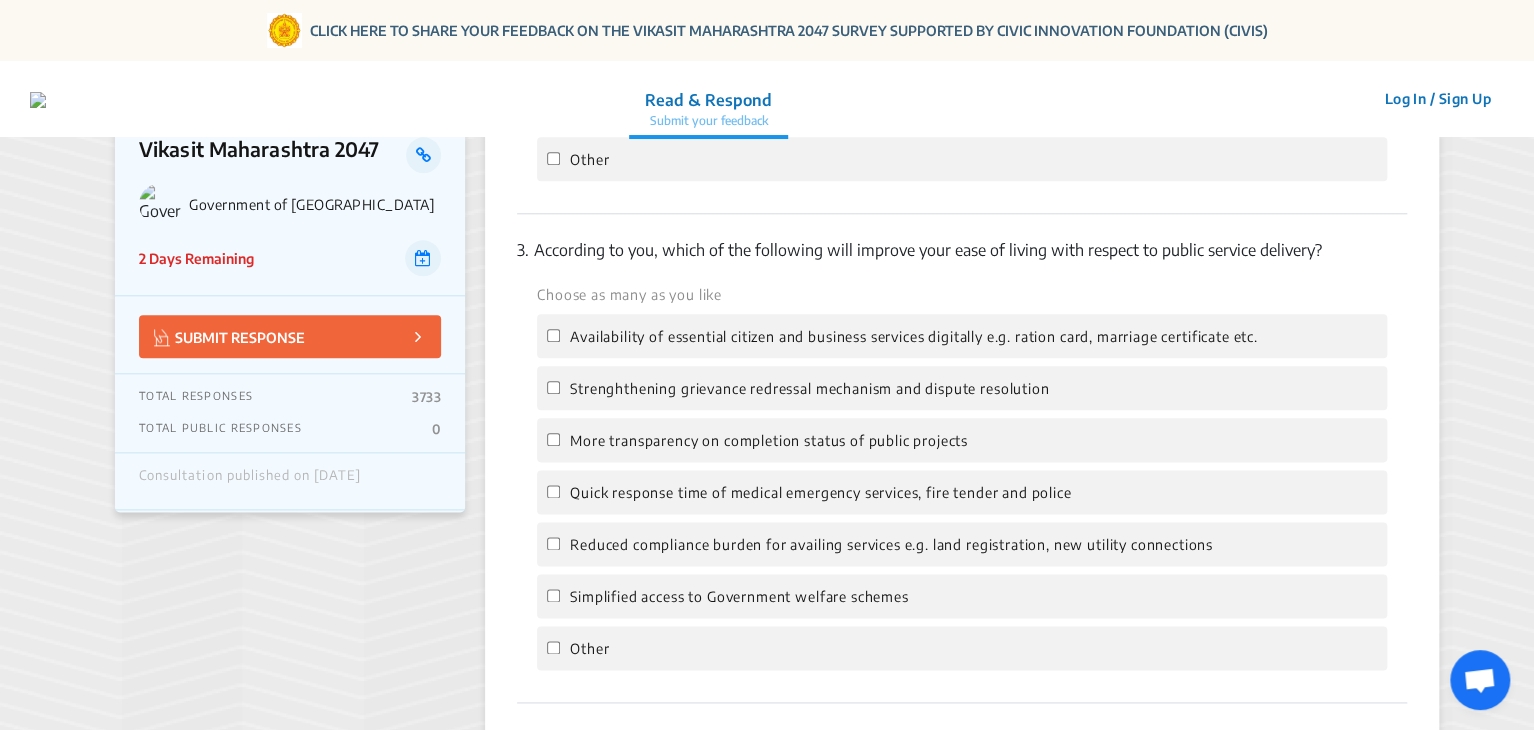 scroll, scrollTop: 1001, scrollLeft: 0, axis: vertical 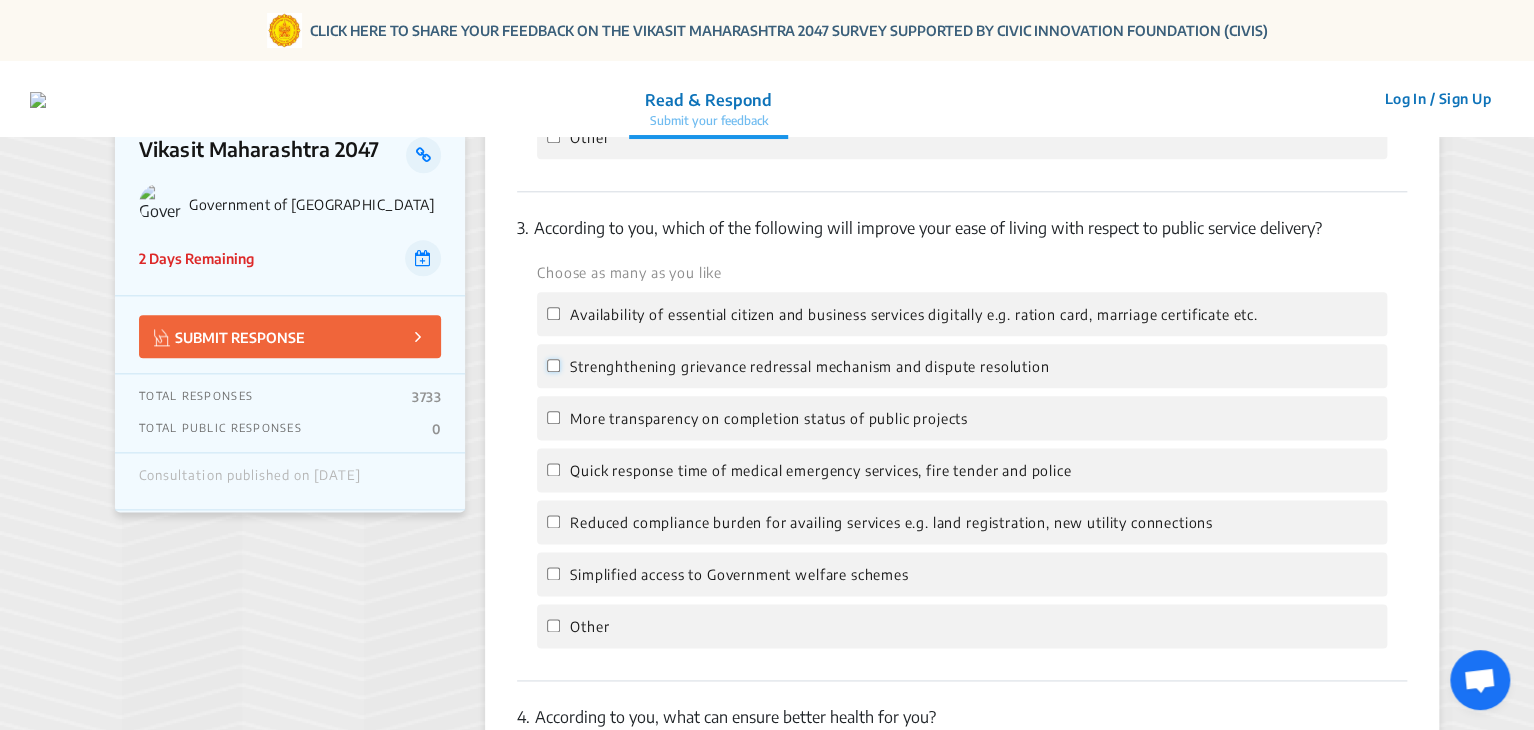 click on "Strenghthening grievance redressal mechanism and dispute resolution" 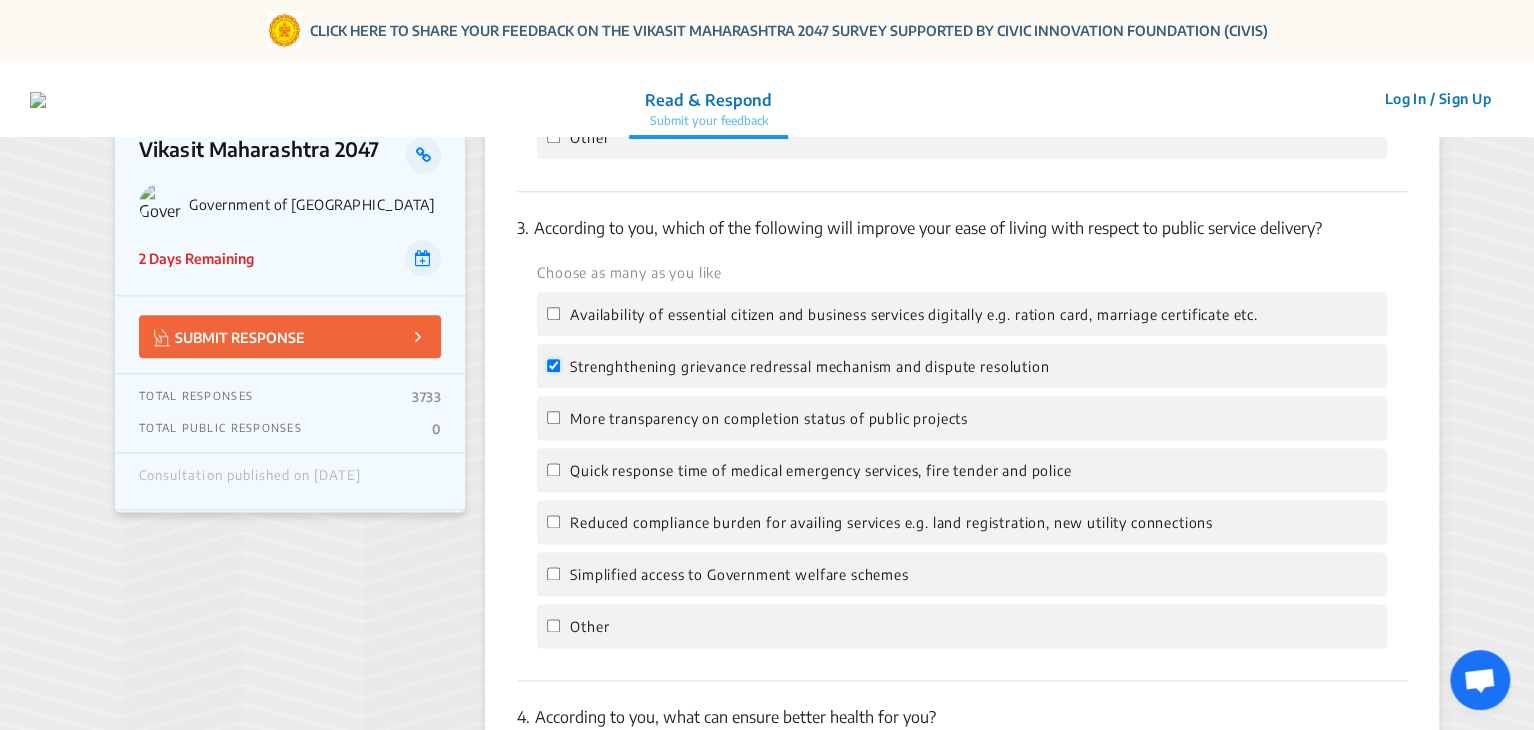 checkbox on "true" 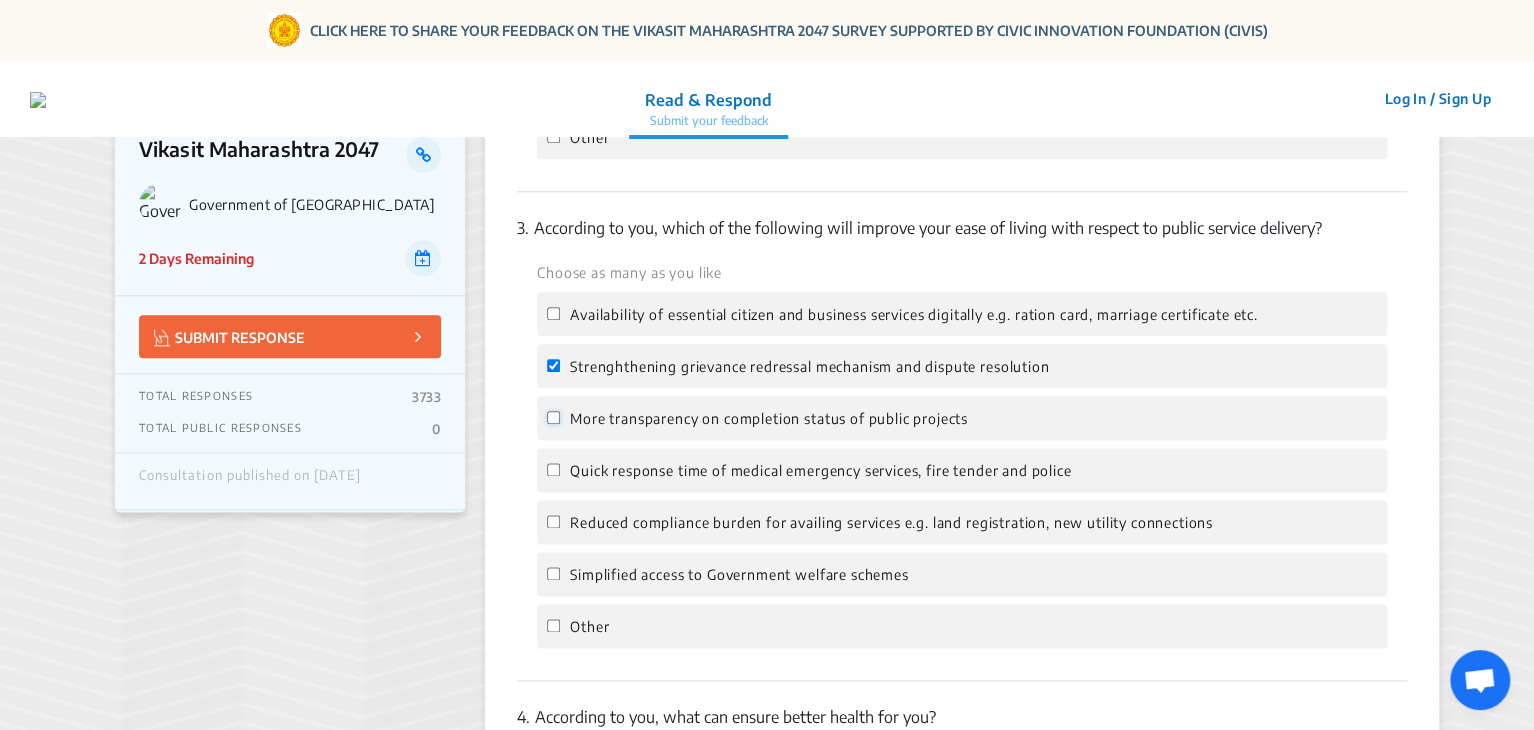 click on "More transparency on completion status of public projects" 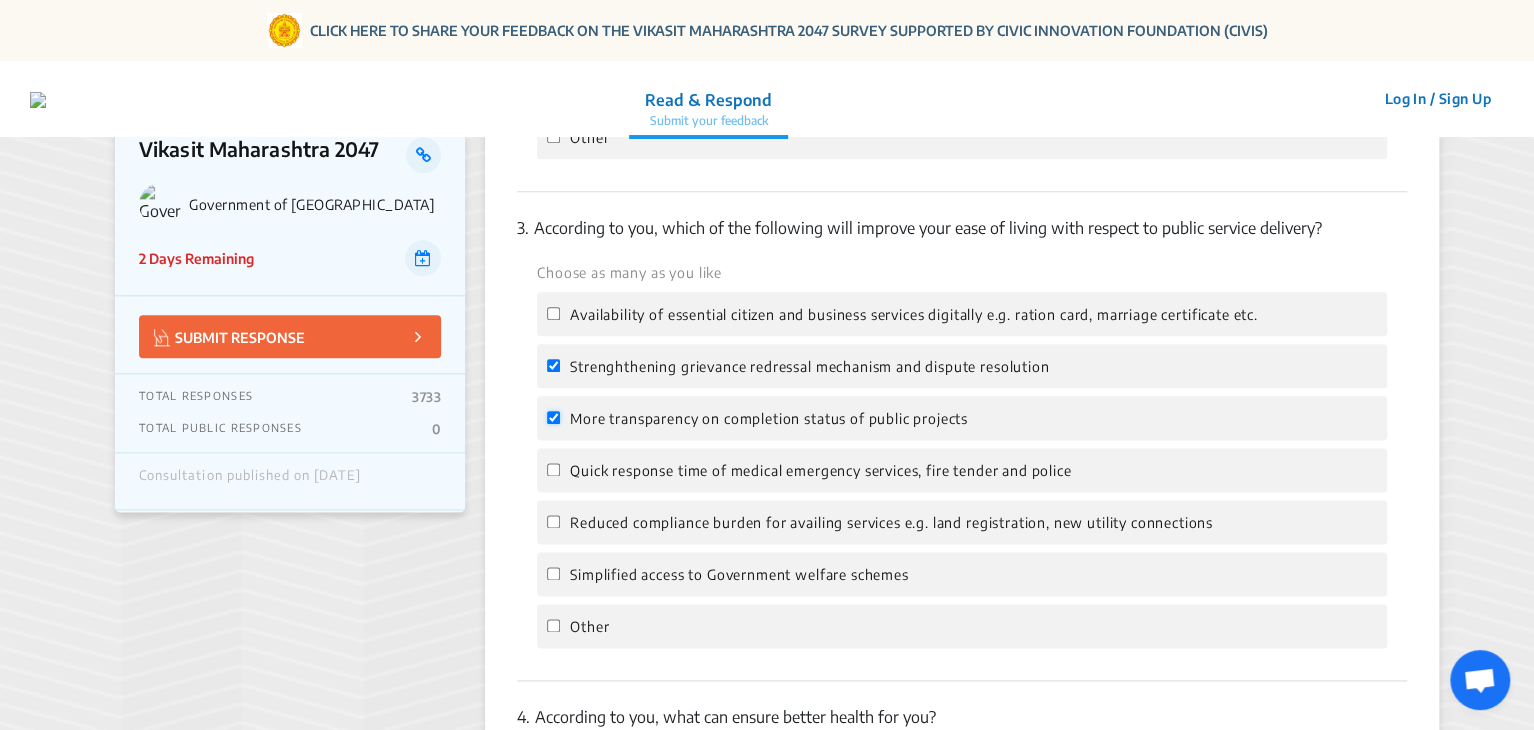 click on "More transparency on completion status of public projects" 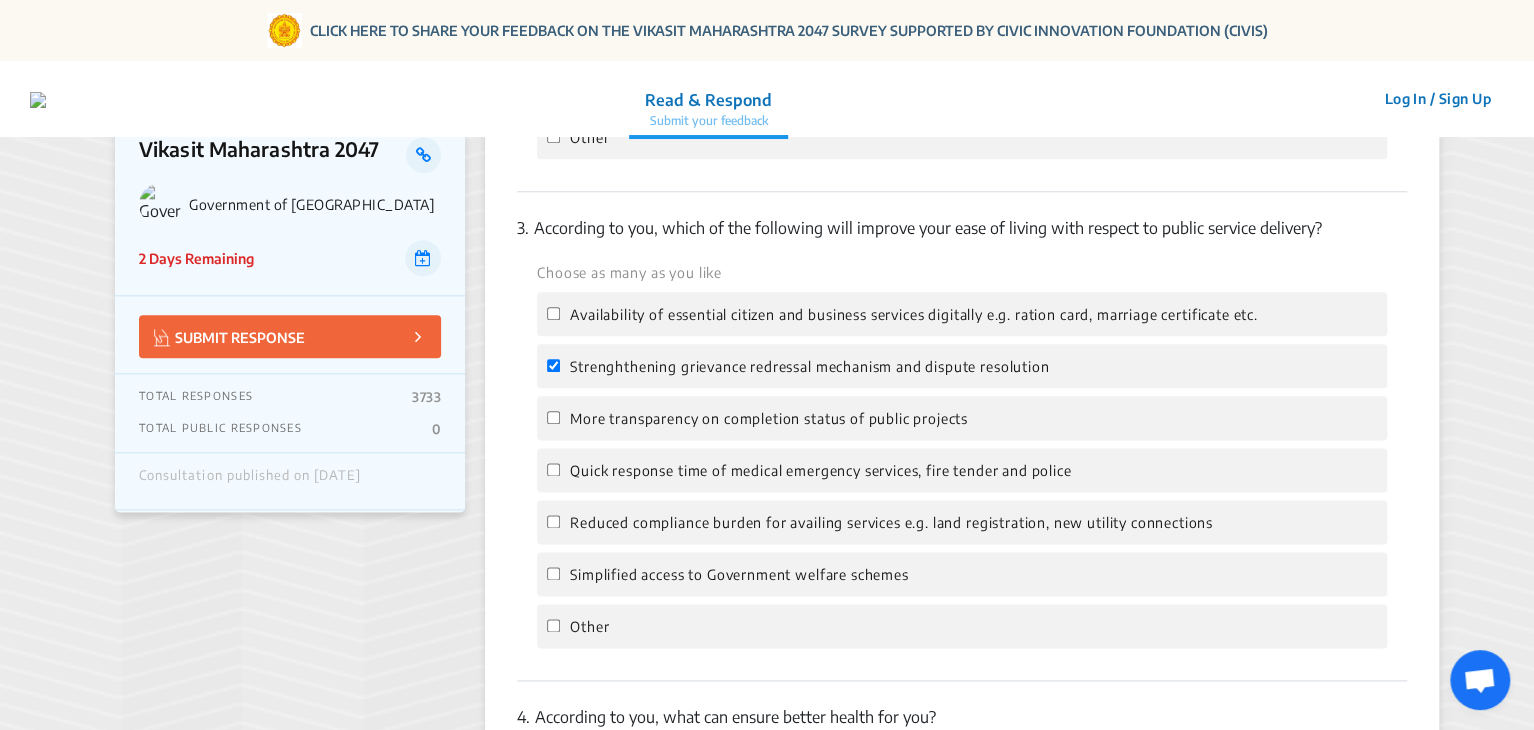 click on "More transparency on completion status of public projects" 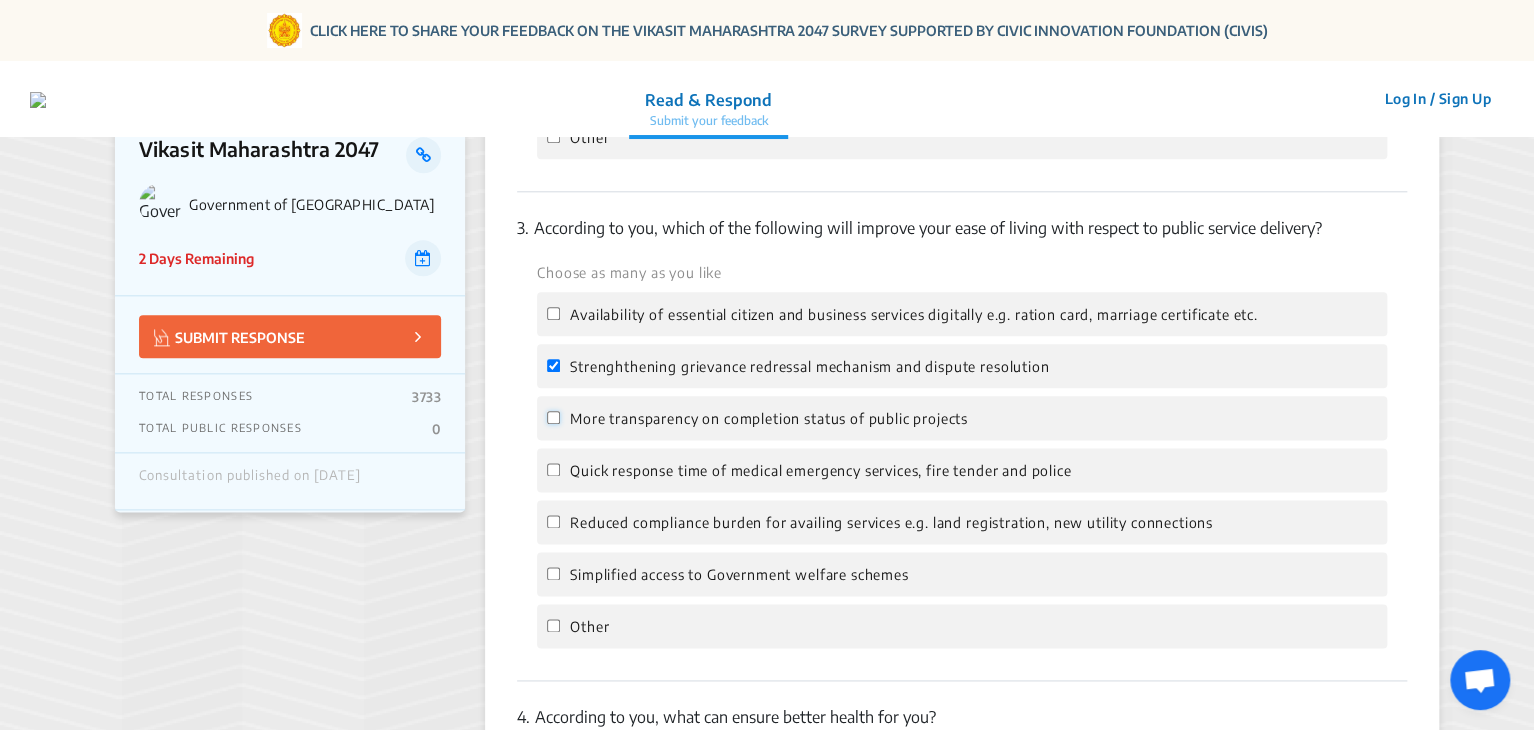 click on "More transparency on completion status of public projects" 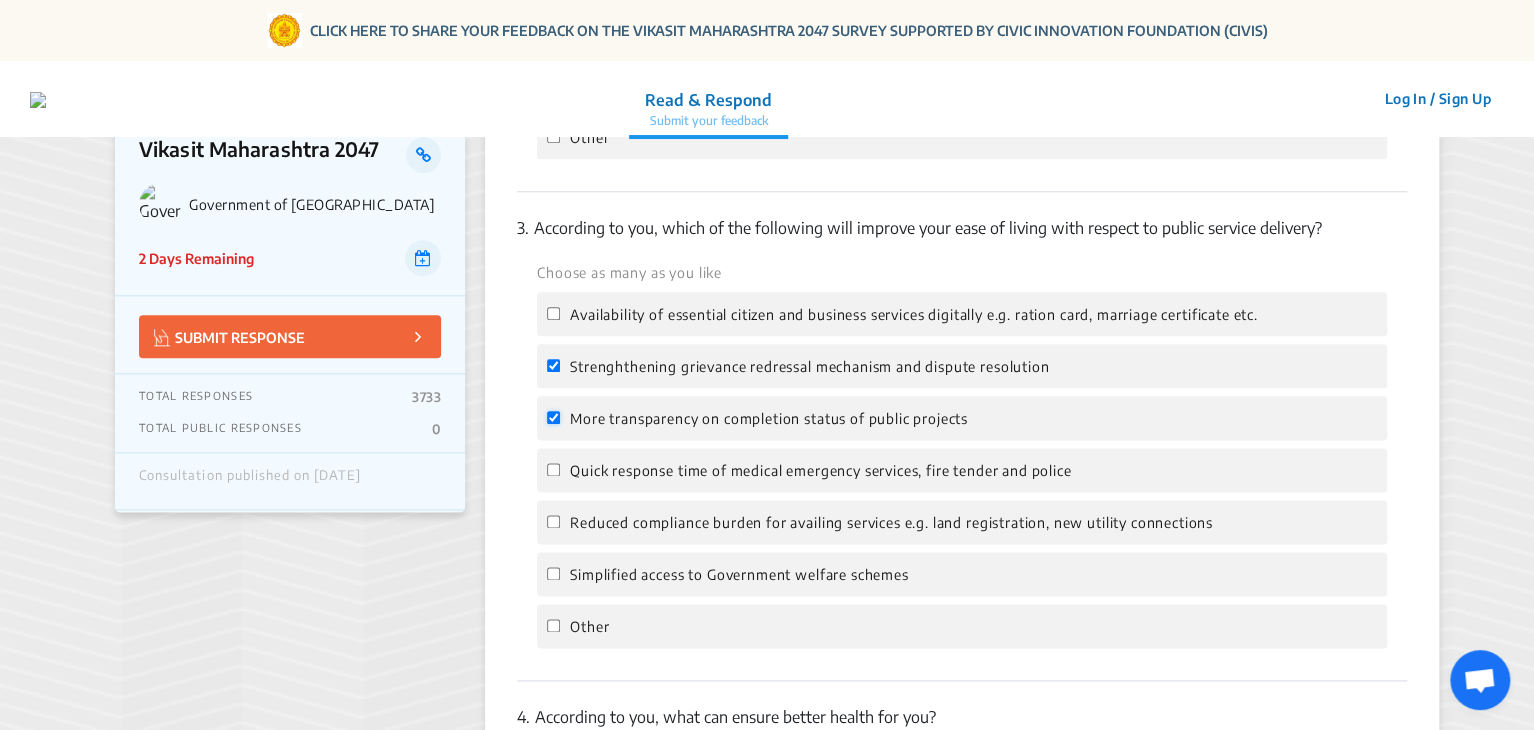 checkbox on "true" 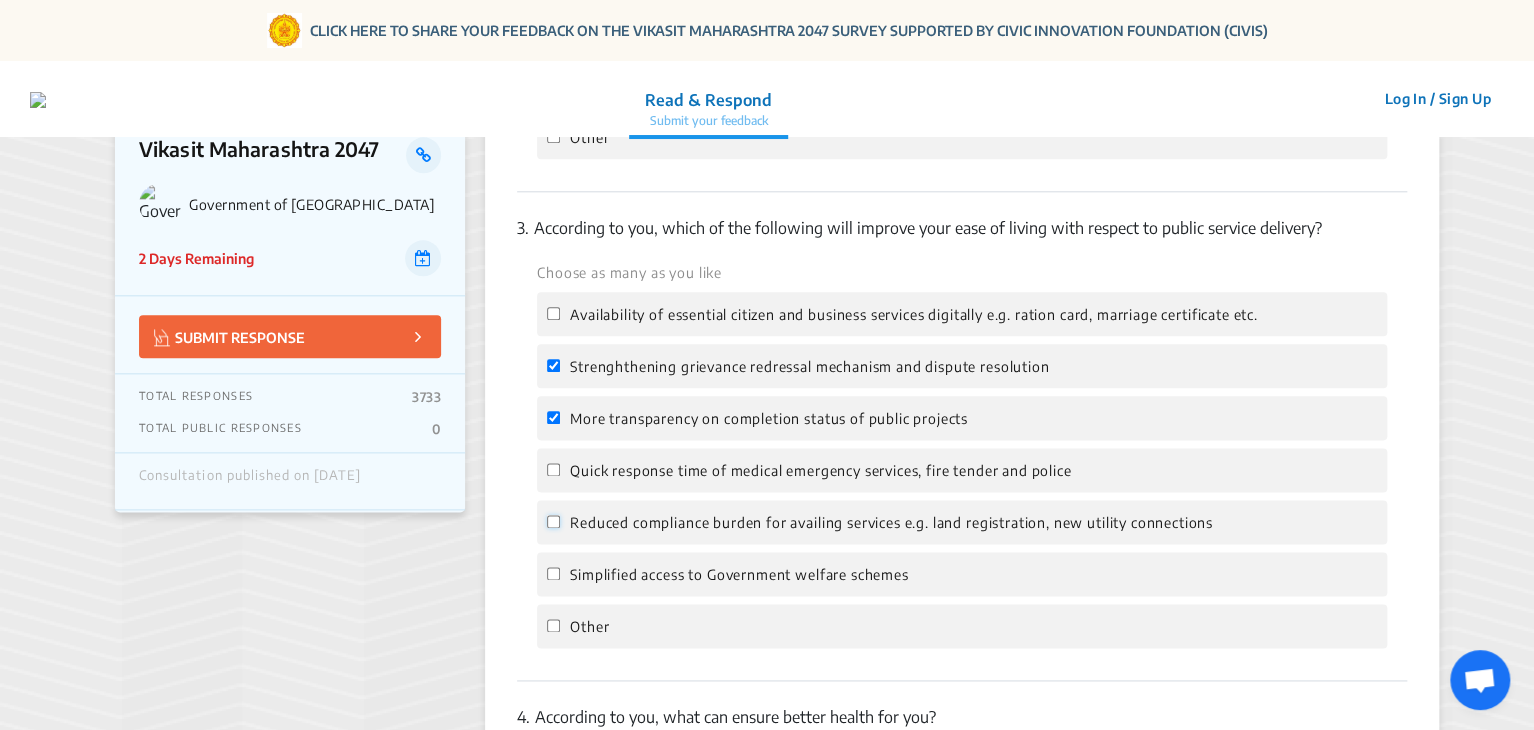 click on "Reduced compliance burden for availing services e.g. land registration, new utility connections" 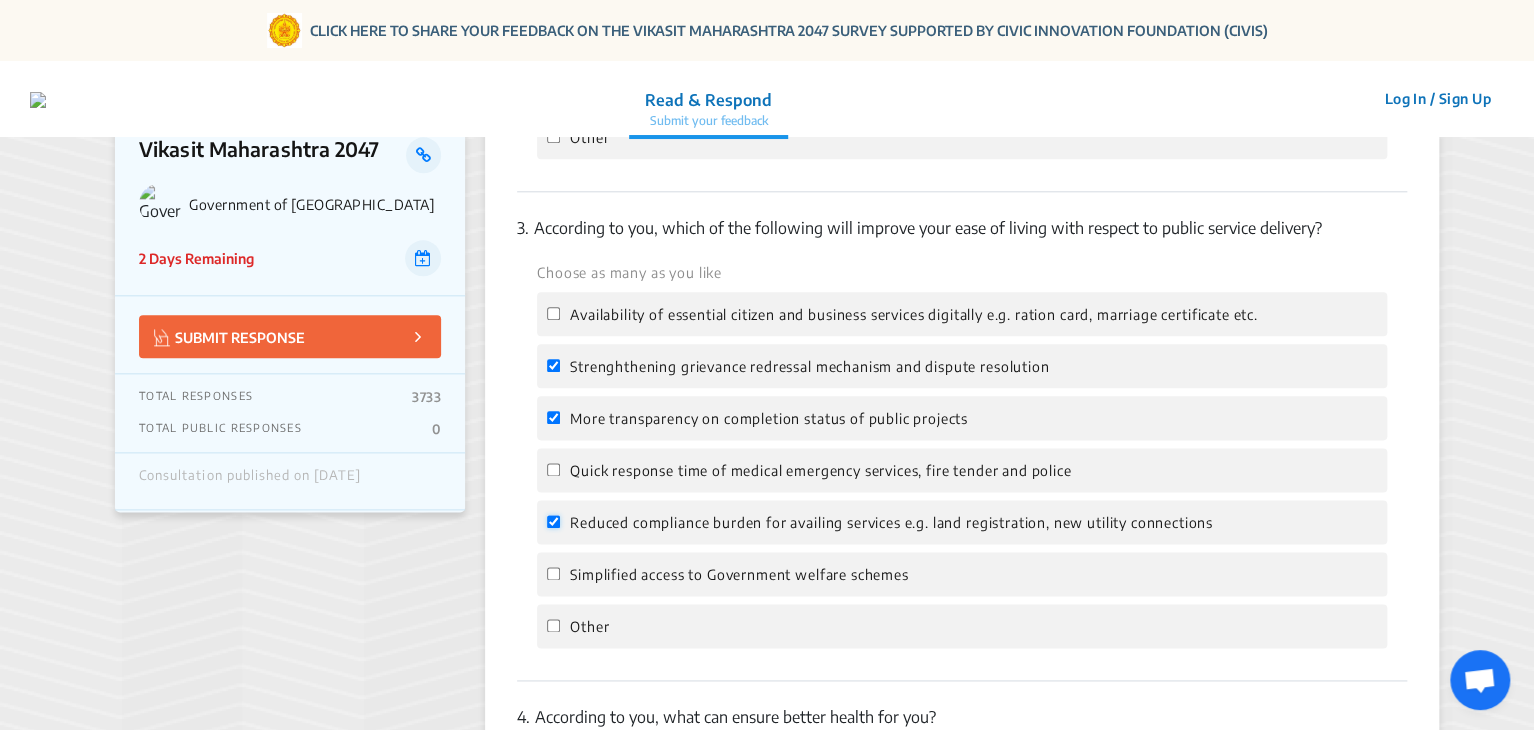 checkbox on "true" 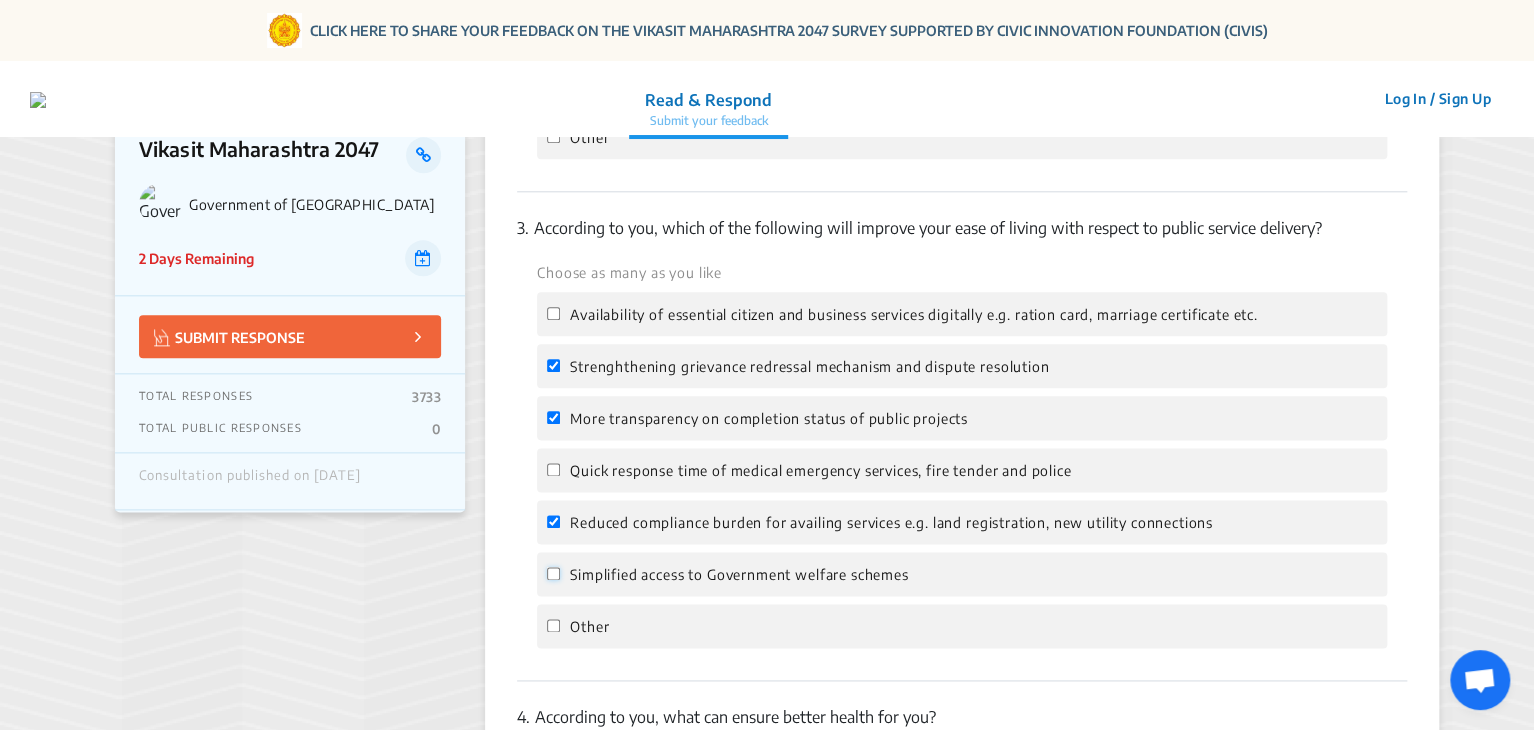 click on "Simplified access to Government welfare schemes" 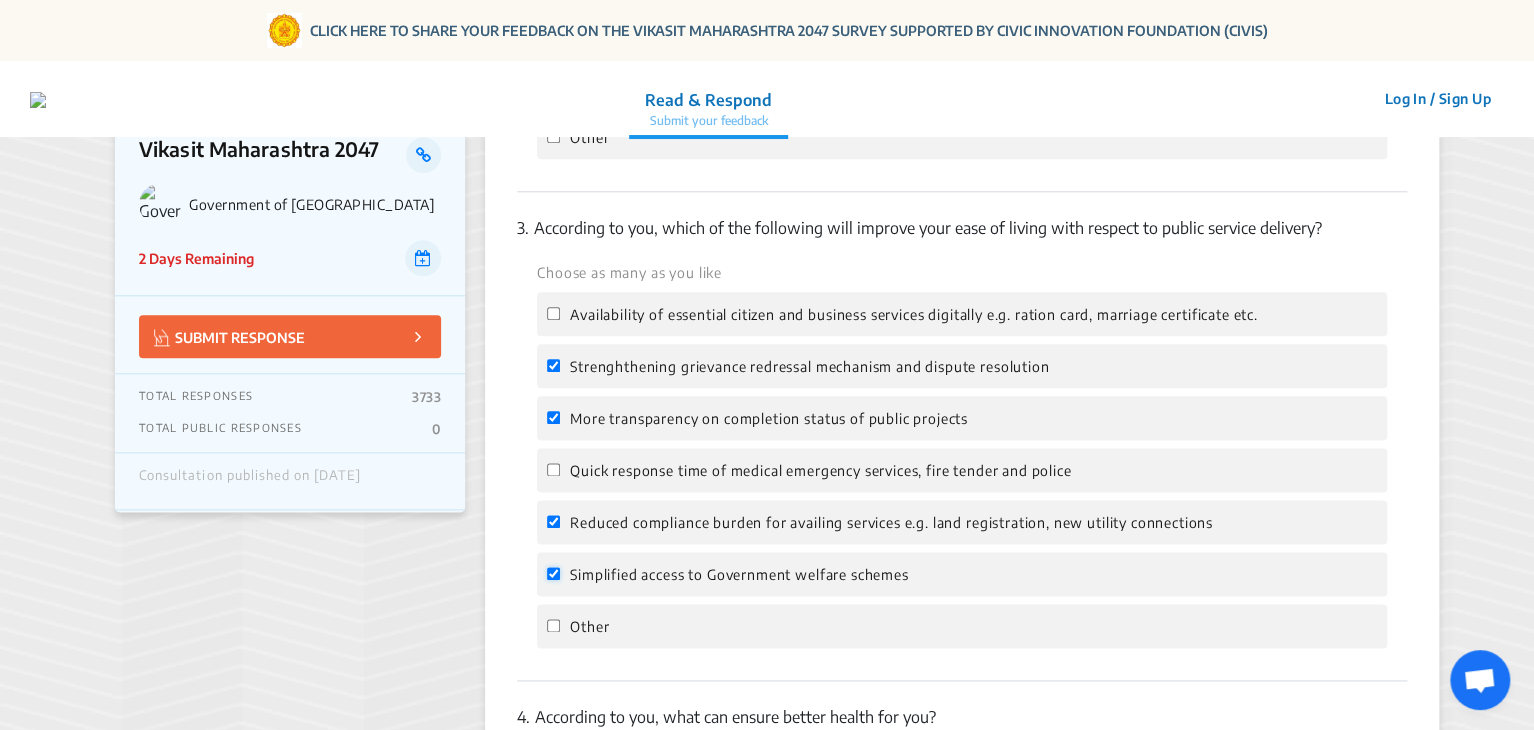 checkbox on "true" 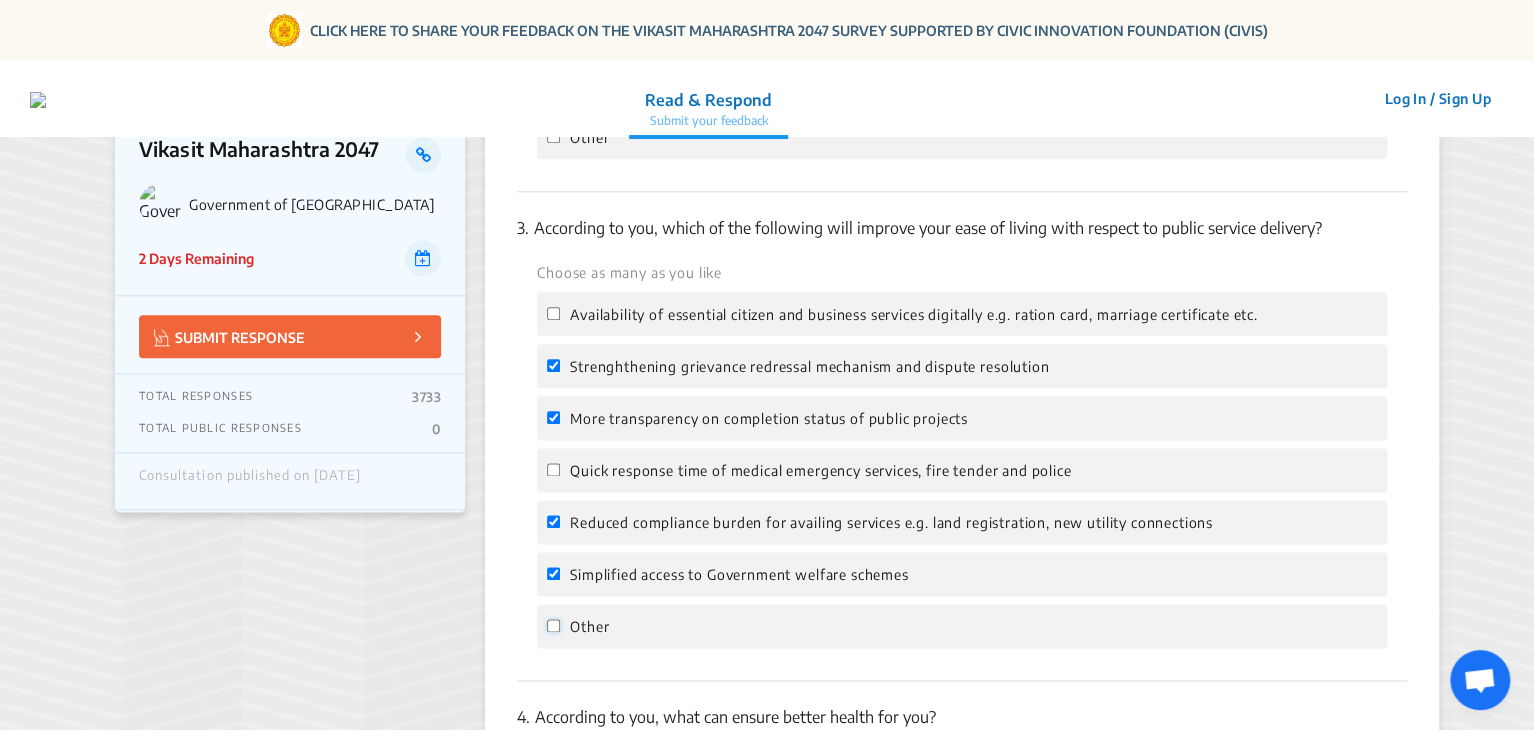 click on "Other" 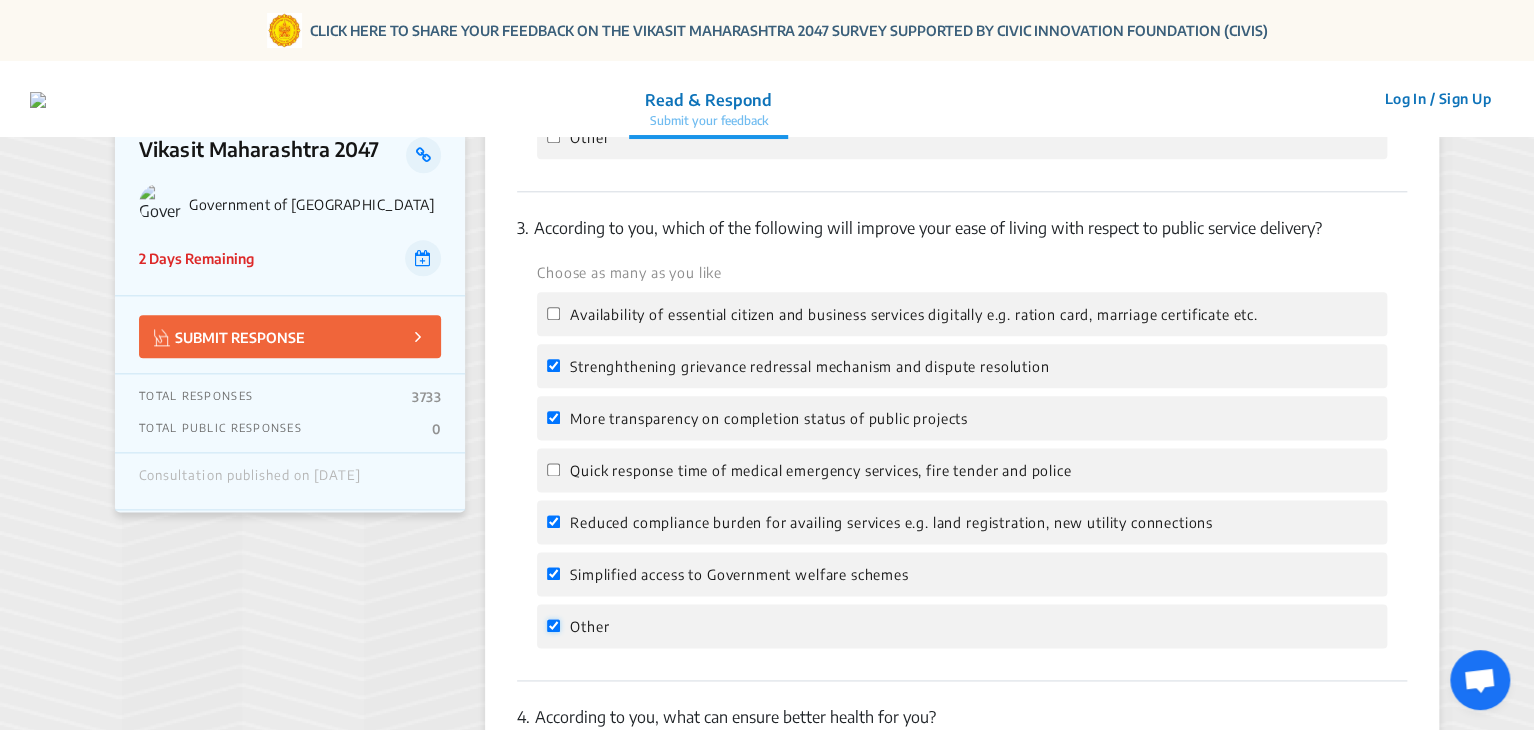checkbox on "true" 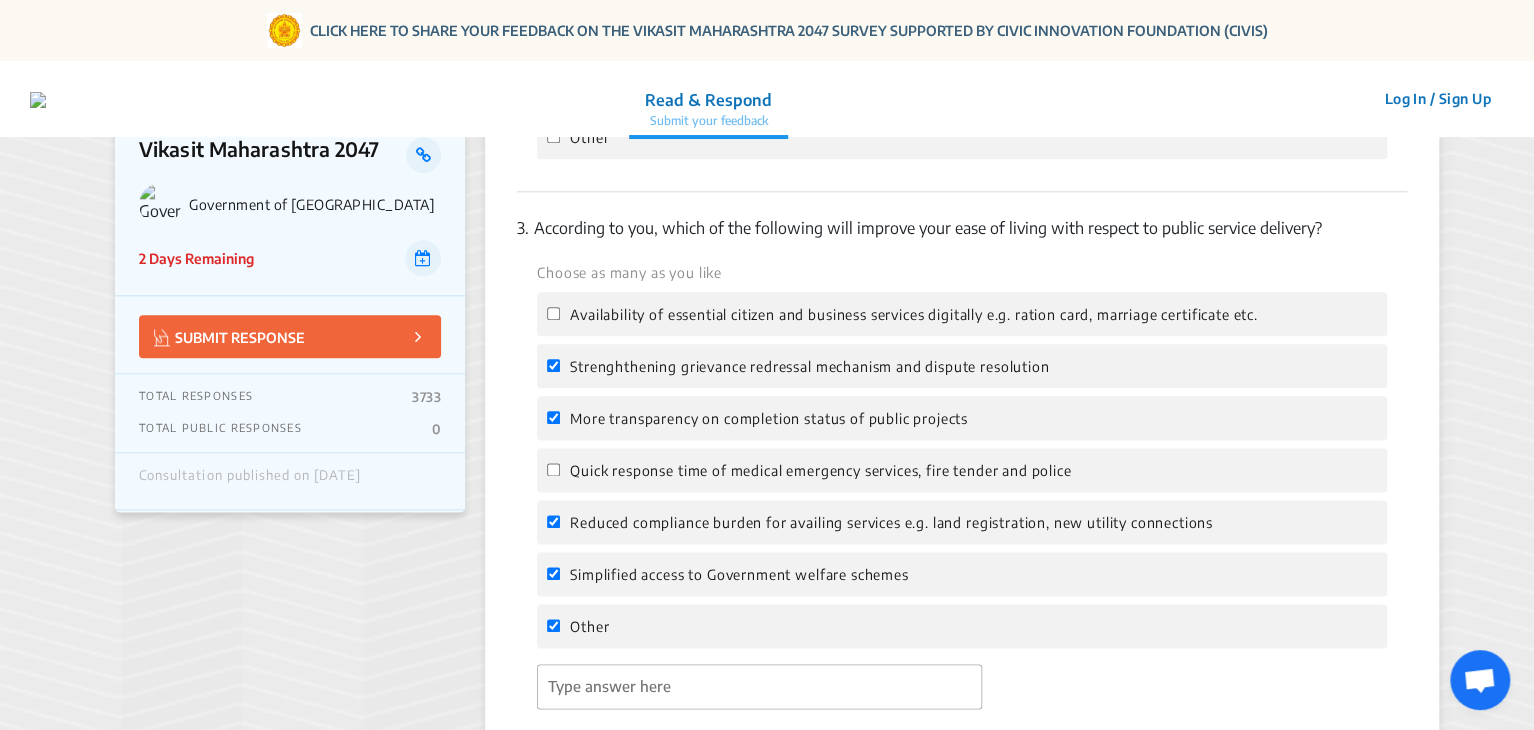 drag, startPoint x: 621, startPoint y: 692, endPoint x: 633, endPoint y: 673, distance: 22.472204 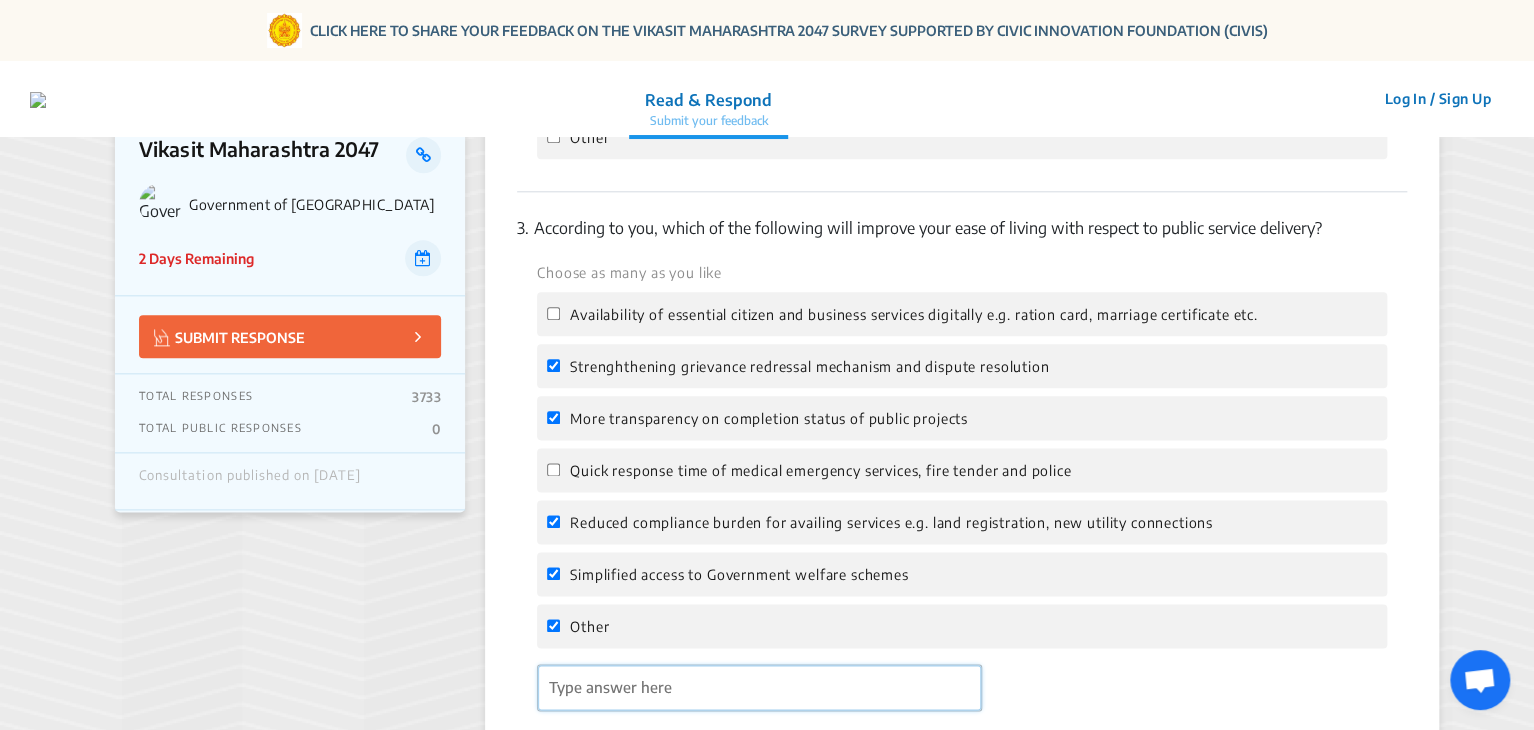 click 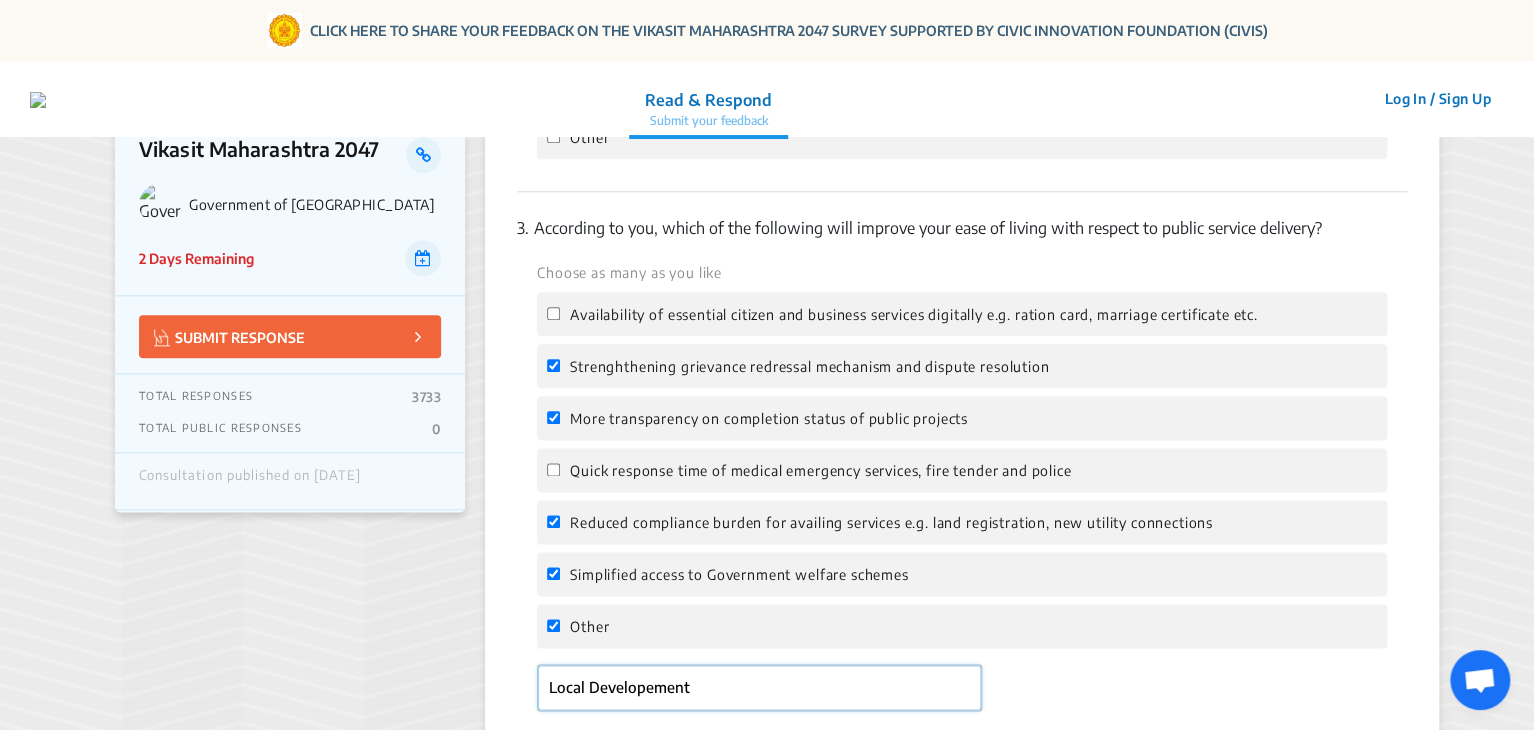 click on "Local Developement" 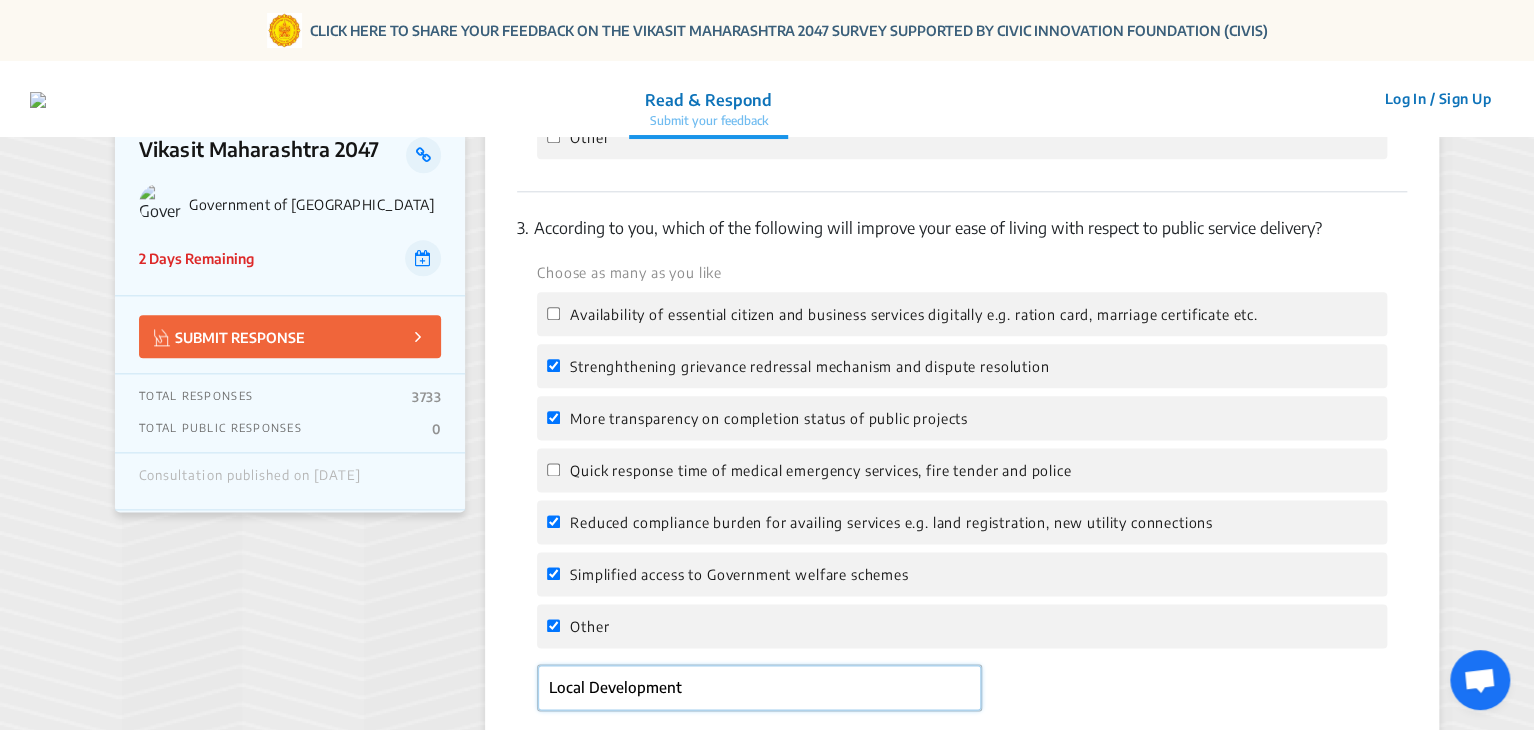 click on "Local Development" 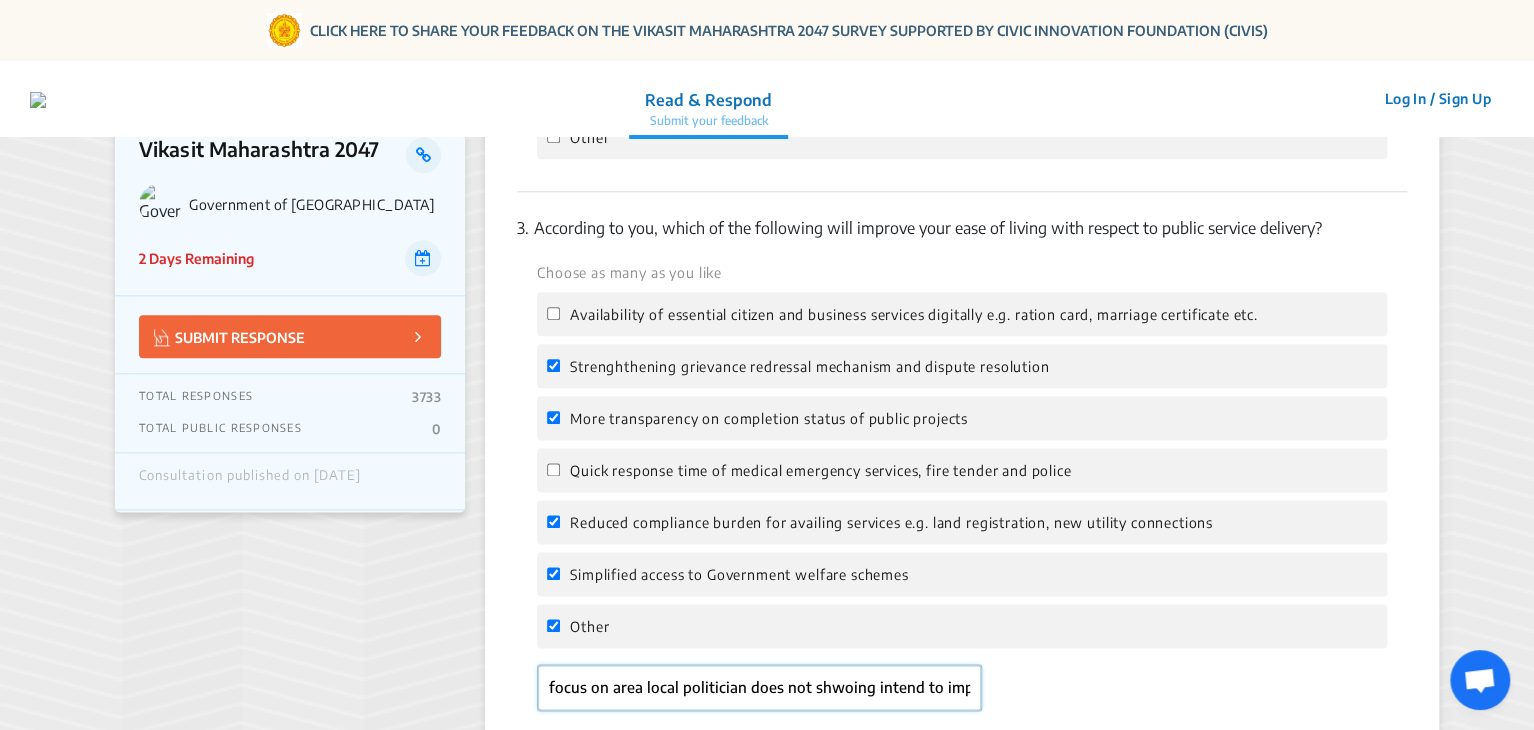 scroll, scrollTop: 0, scrollLeft: 515, axis: horizontal 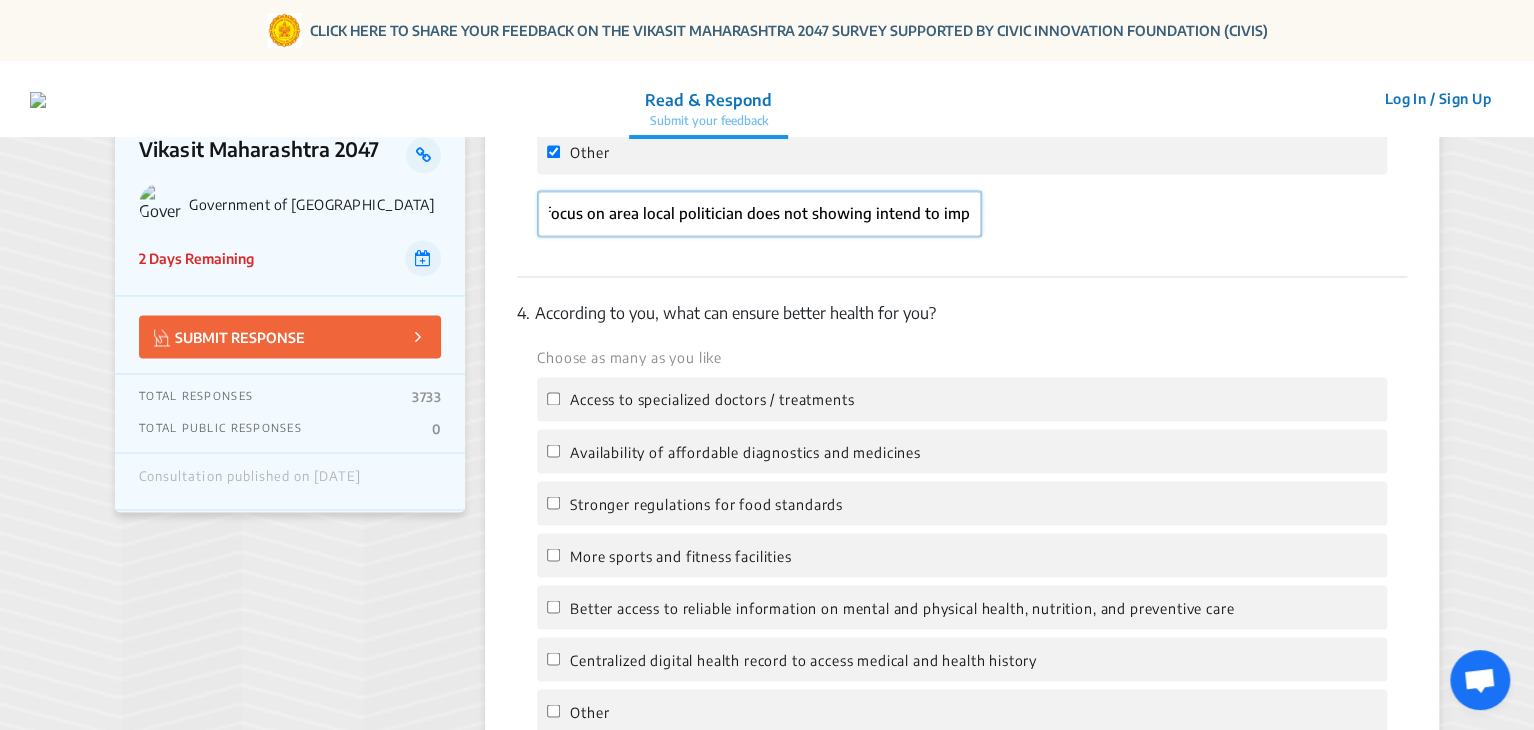 type on "Local Development poor due to Dist comes under Adivasi areas and need focus on area local politician does not showing intend to improve" 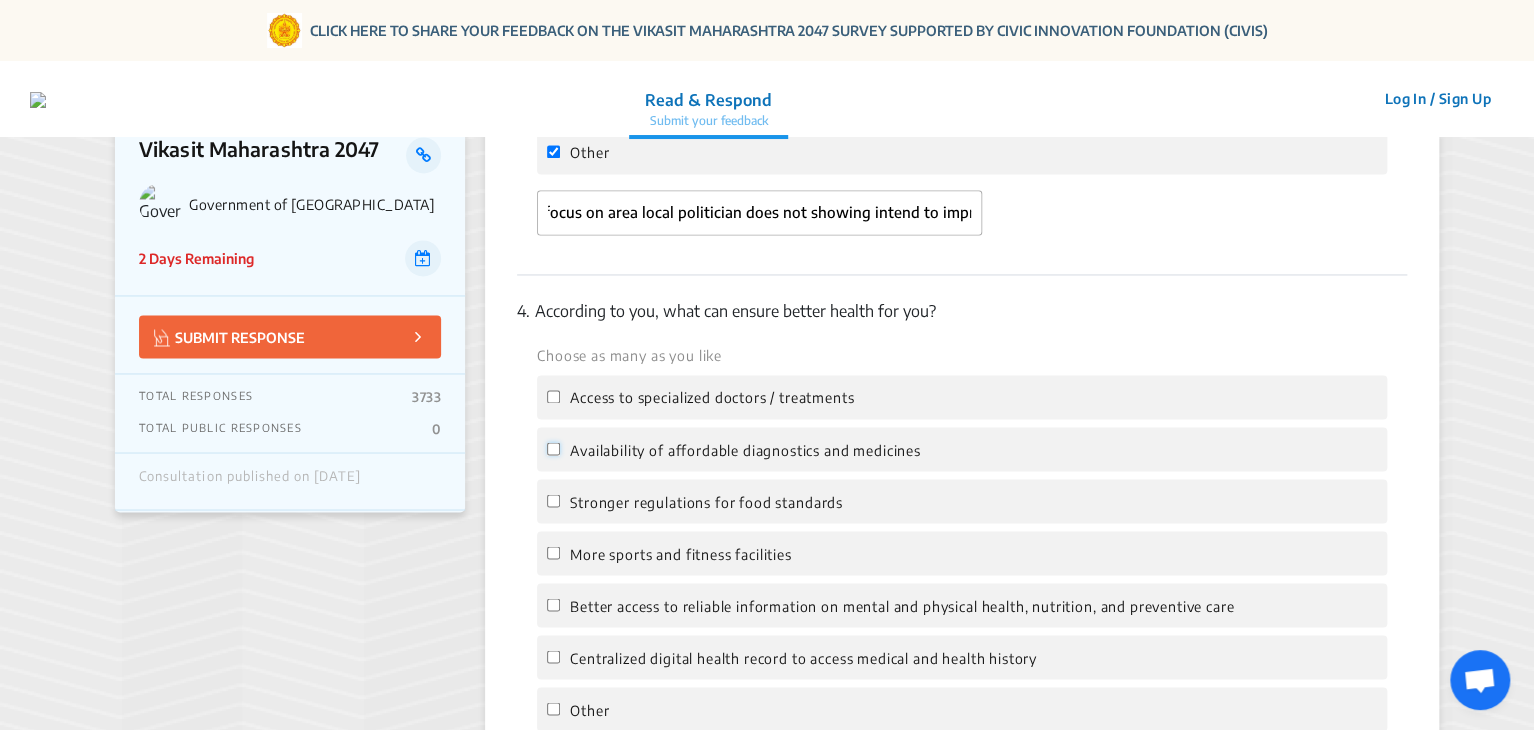 scroll, scrollTop: 0, scrollLeft: 0, axis: both 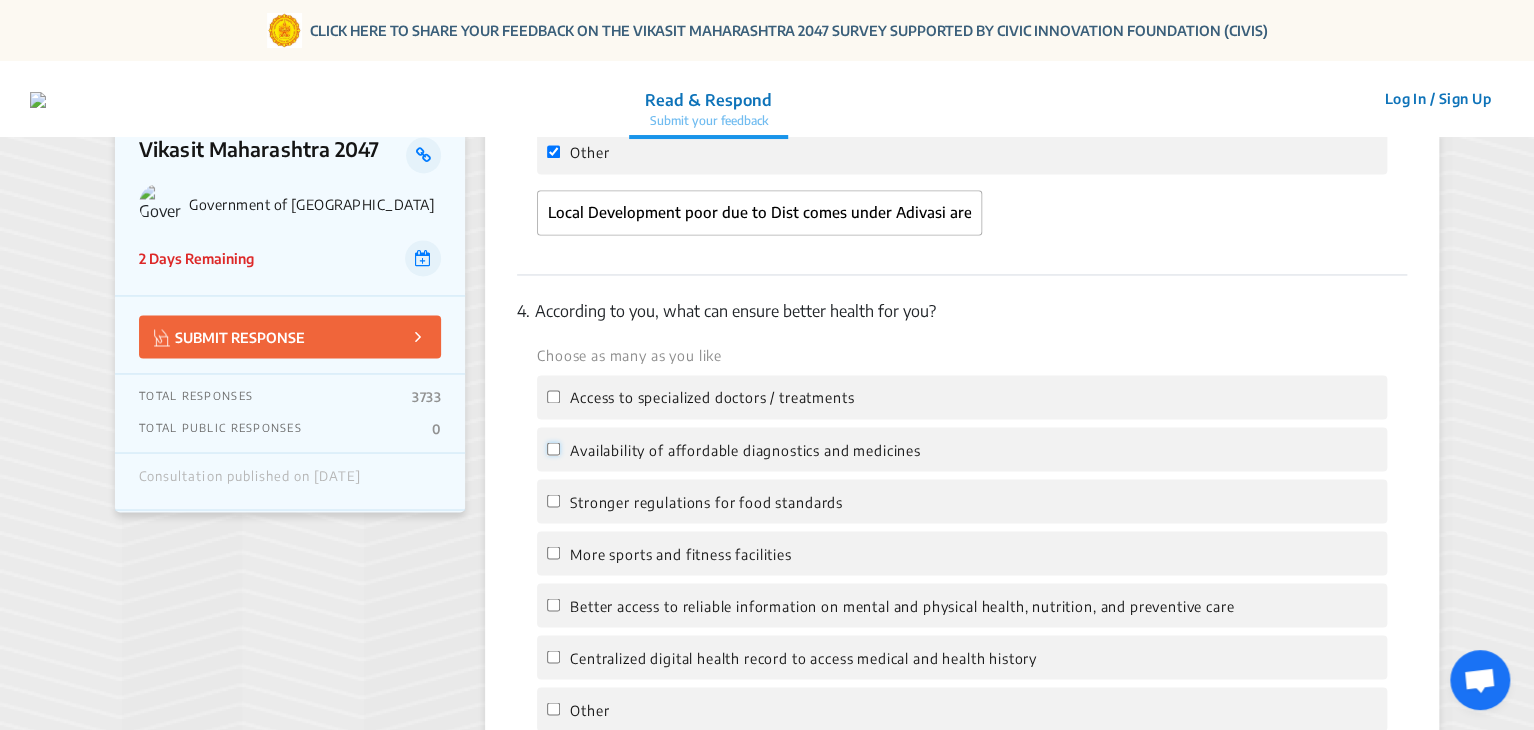 click on "Availability of affordable diagnostics and medicines" 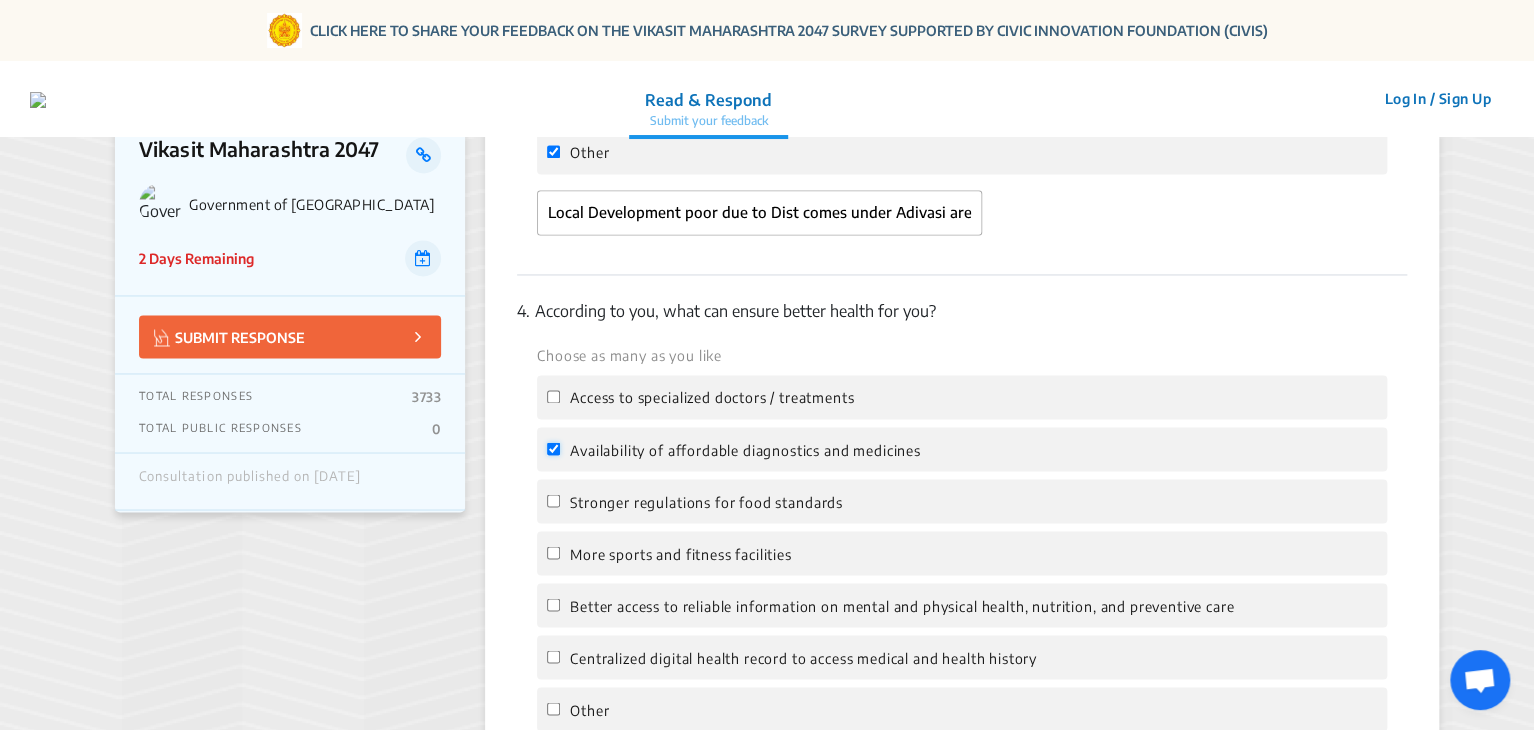 checkbox on "true" 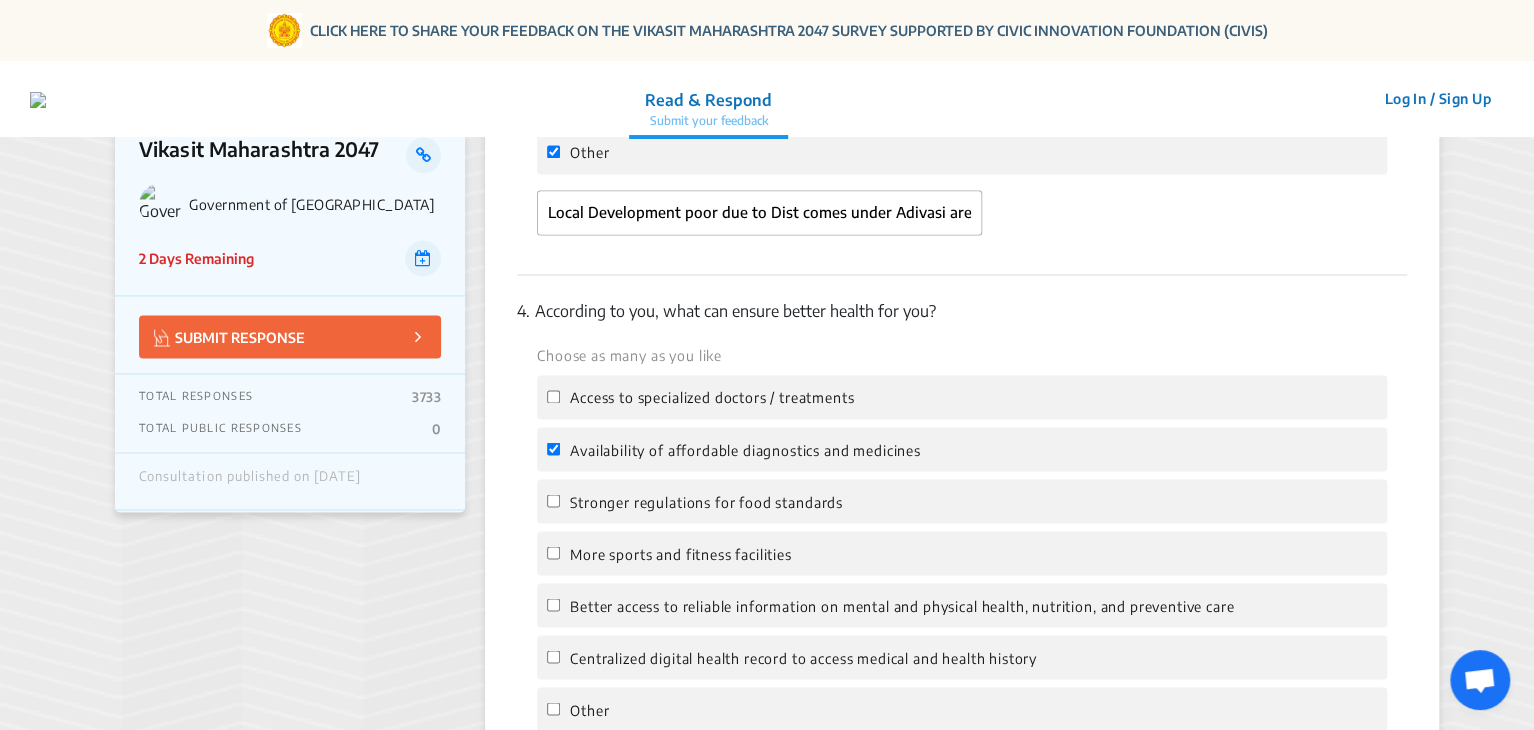 click on "More sports and fitness facilities" 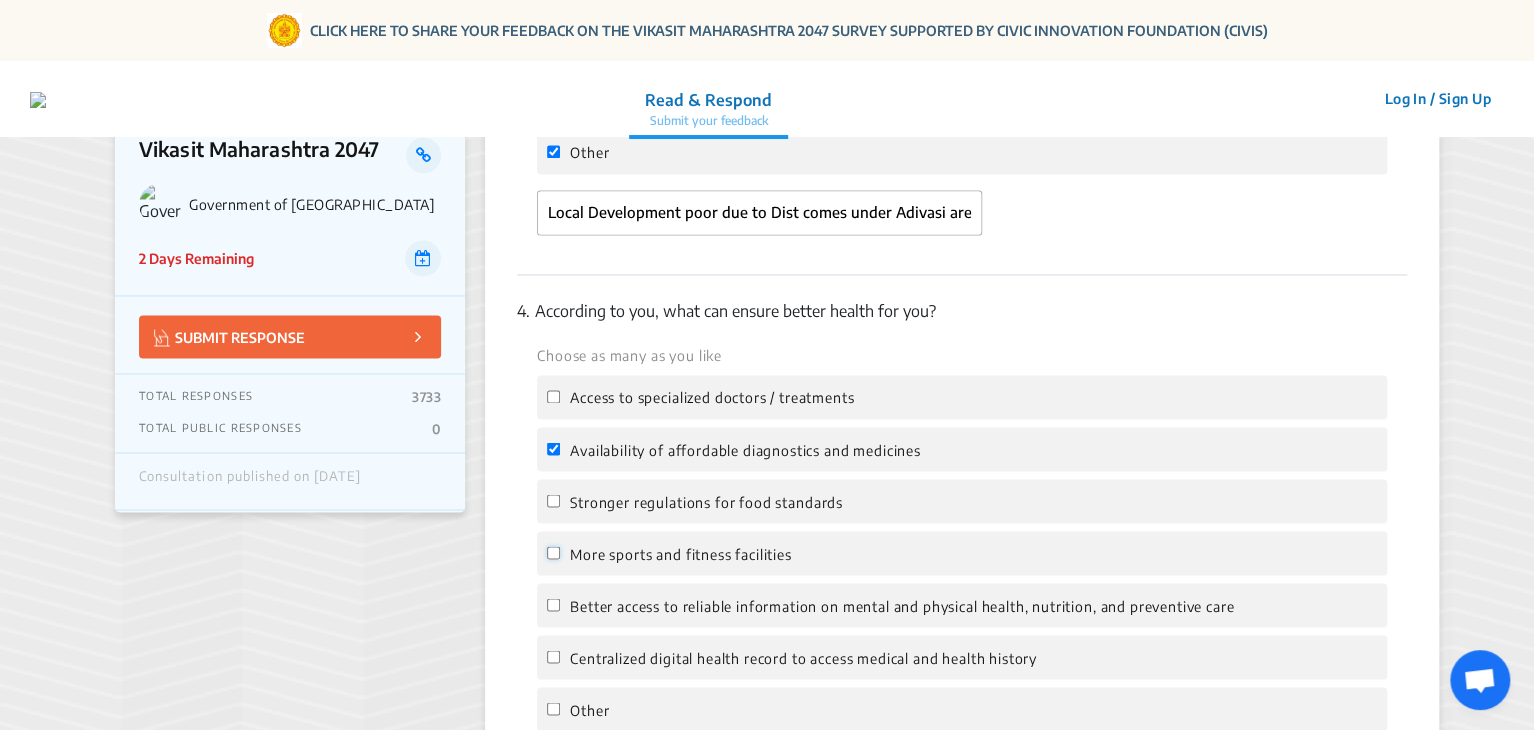 click on "More sports and fitness facilities" 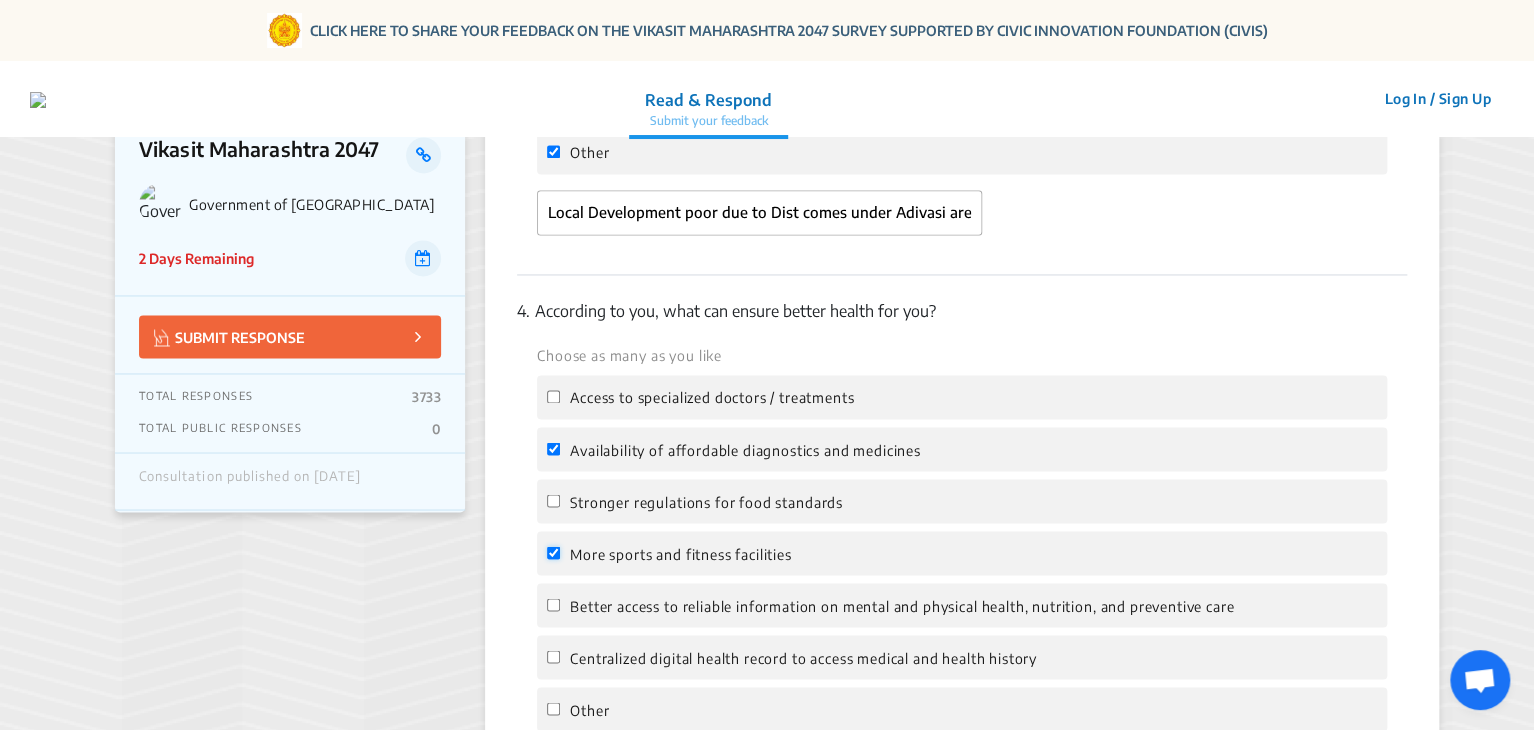 checkbox on "true" 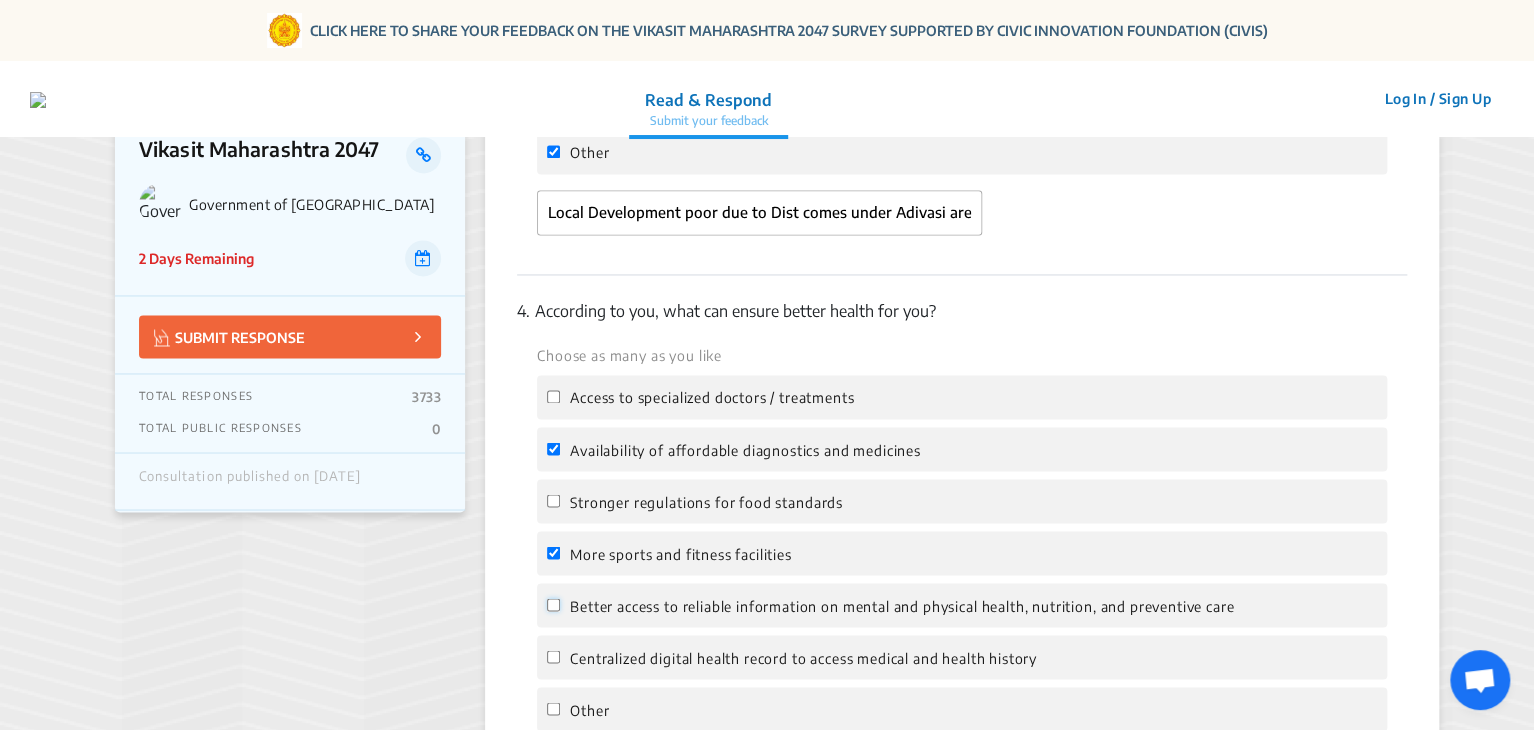 click on "Better access to reliable information on mental and physical health, nutrition, and preventive care" 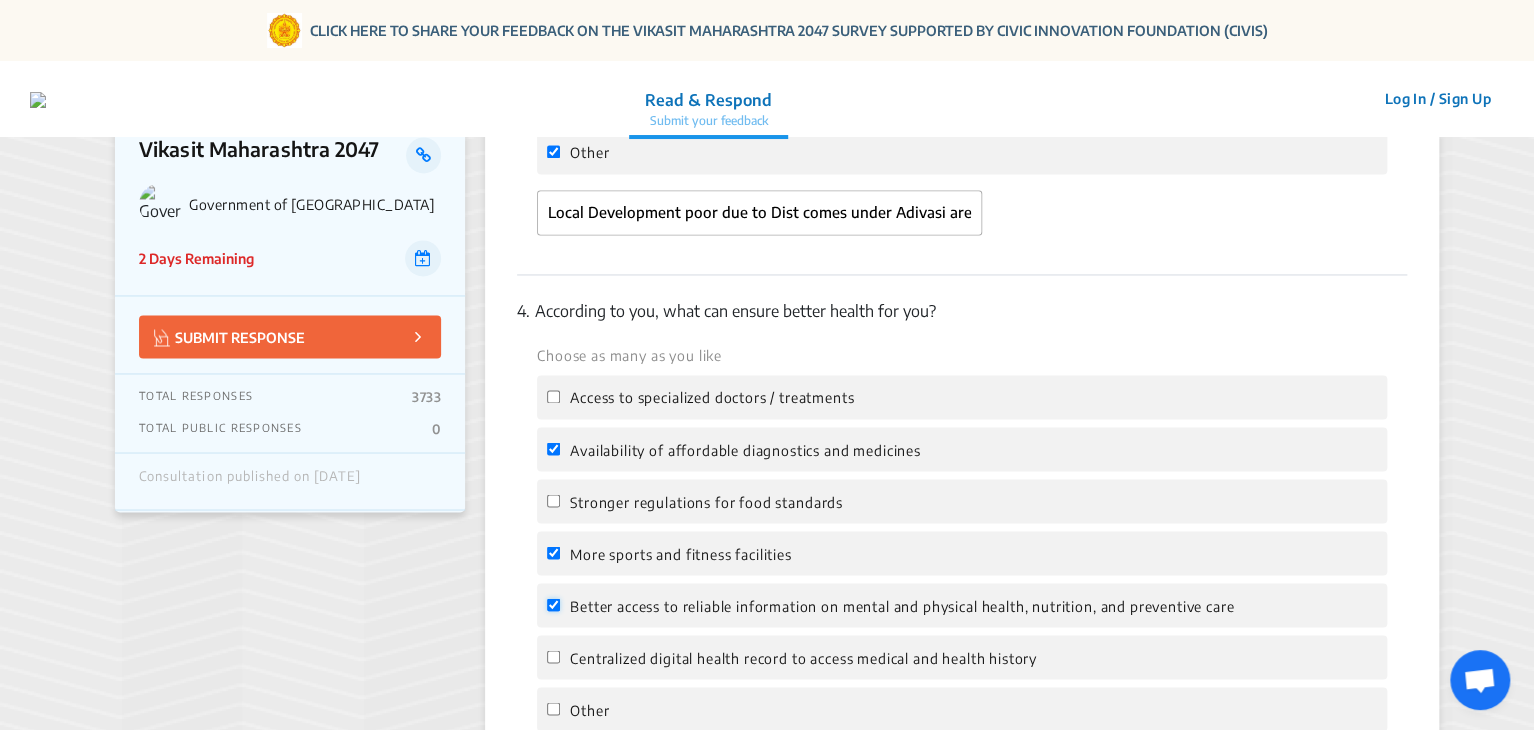 checkbox on "true" 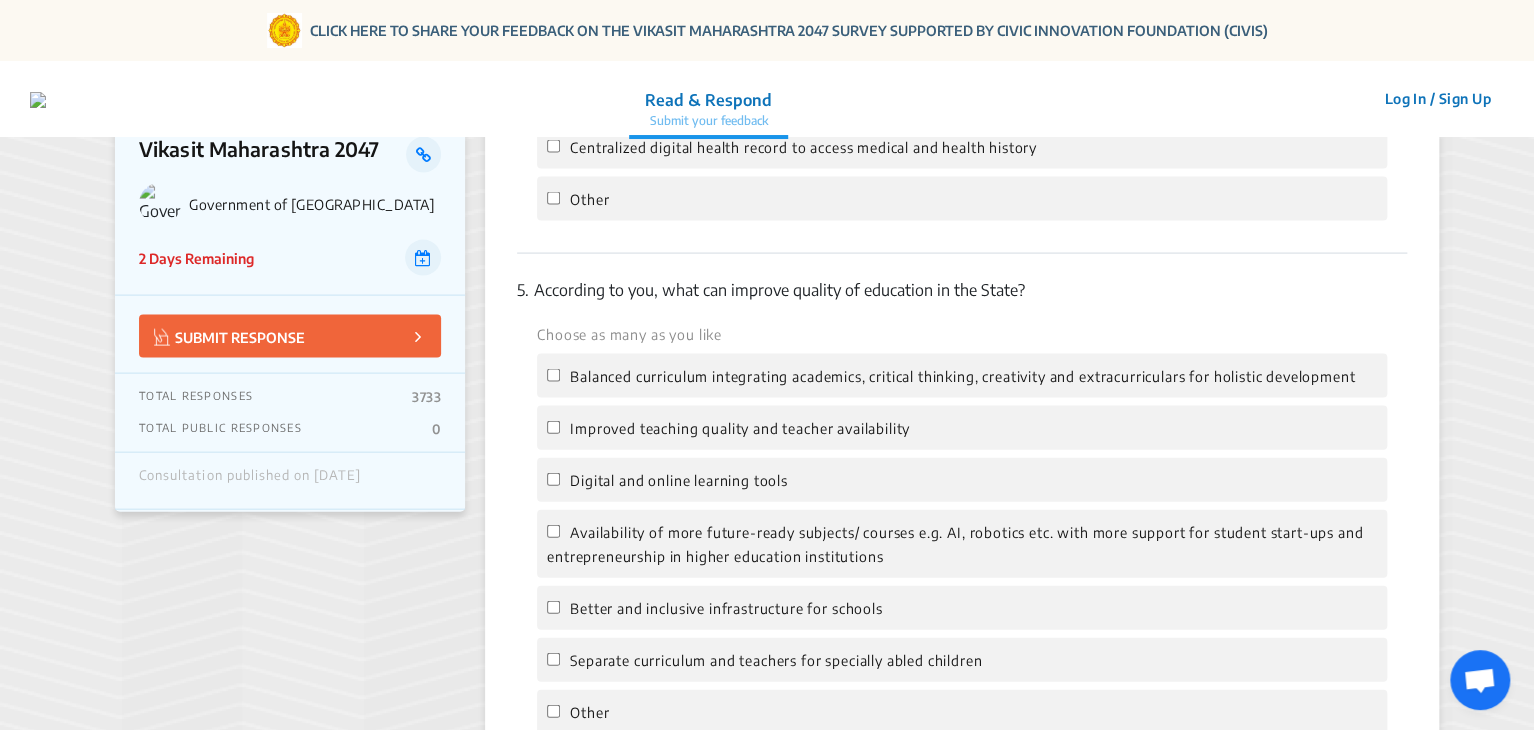 scroll, scrollTop: 2048, scrollLeft: 0, axis: vertical 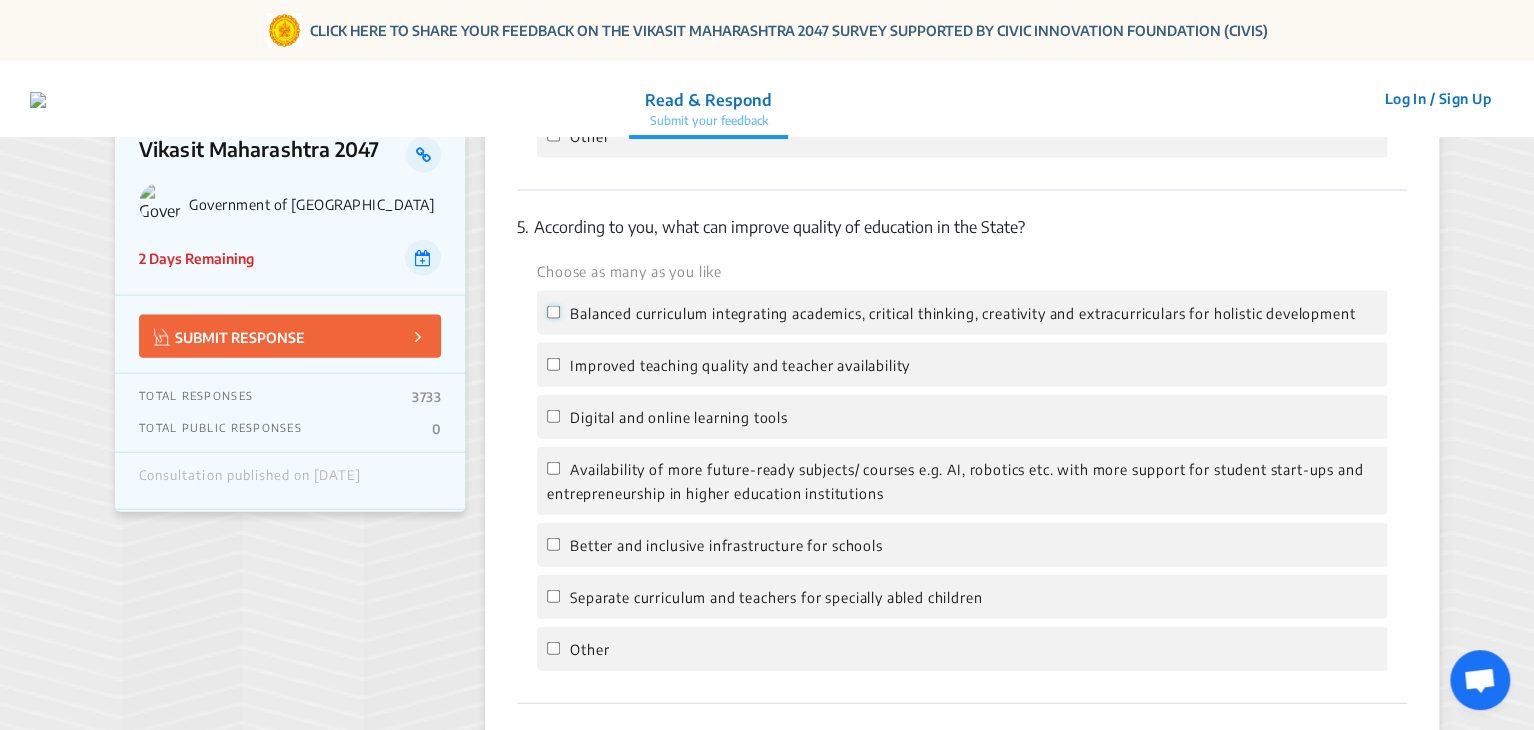 click on "Balanced curriculum integrating academics, critical thinking, creativity and extracurriculars for holistic development" 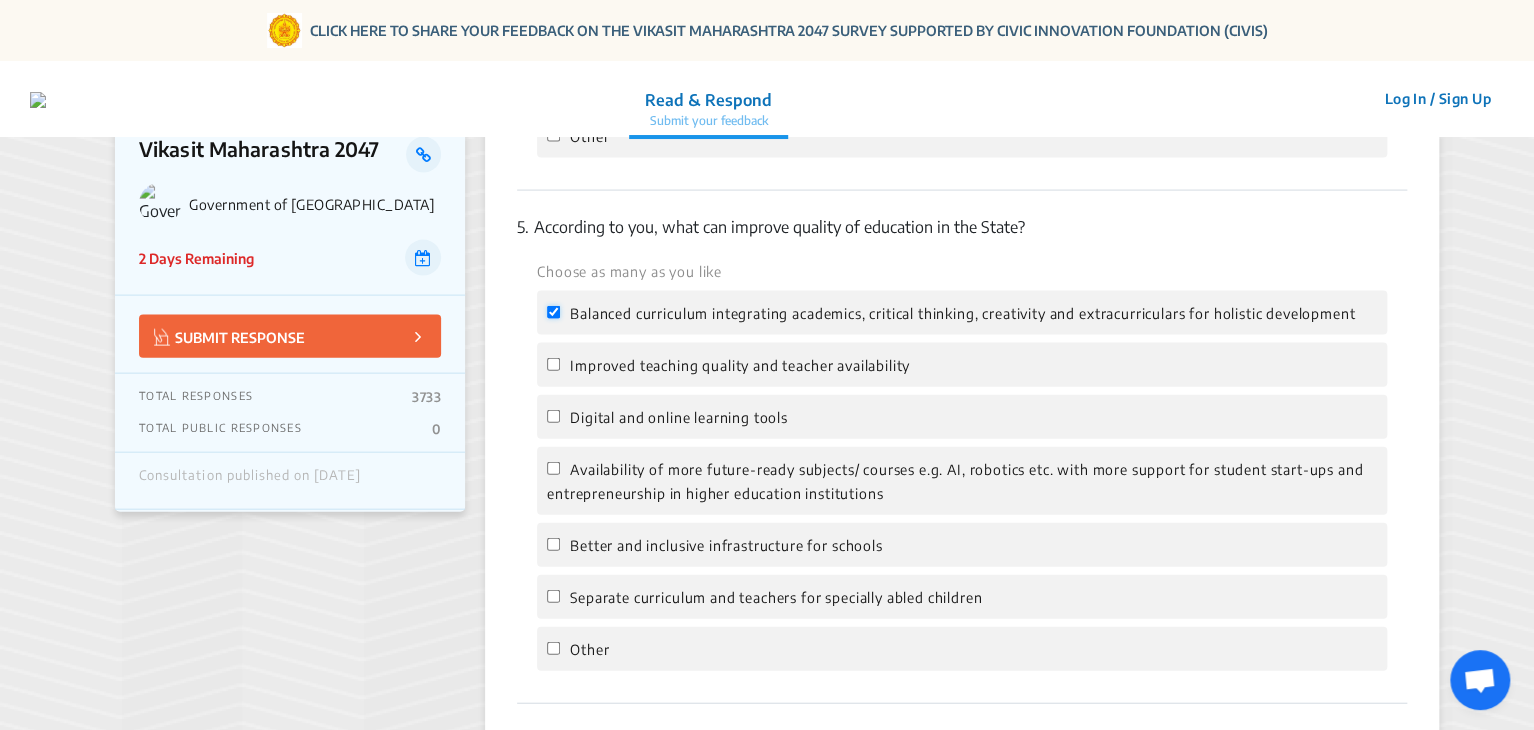 checkbox on "true" 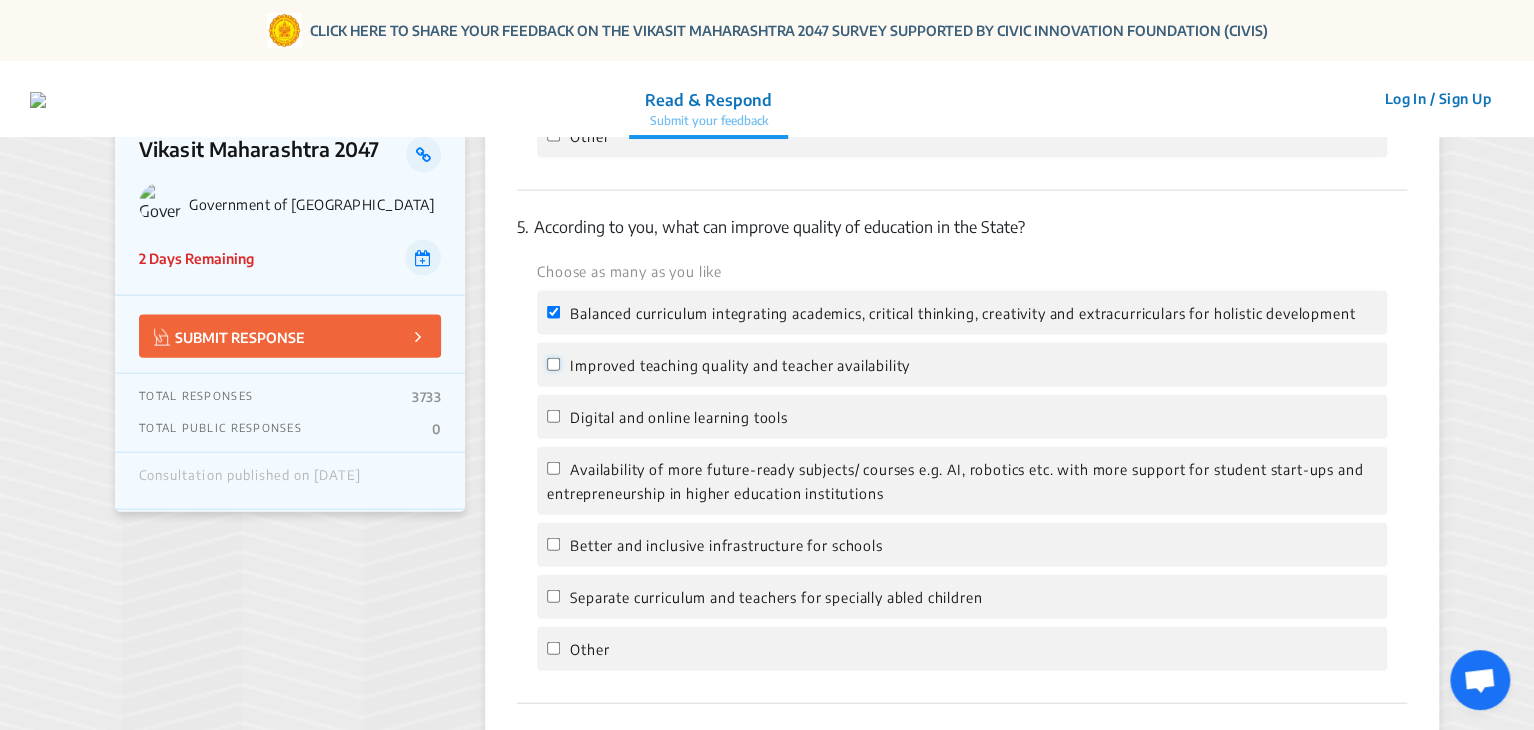 click on "Improved teaching quality and teacher availability" 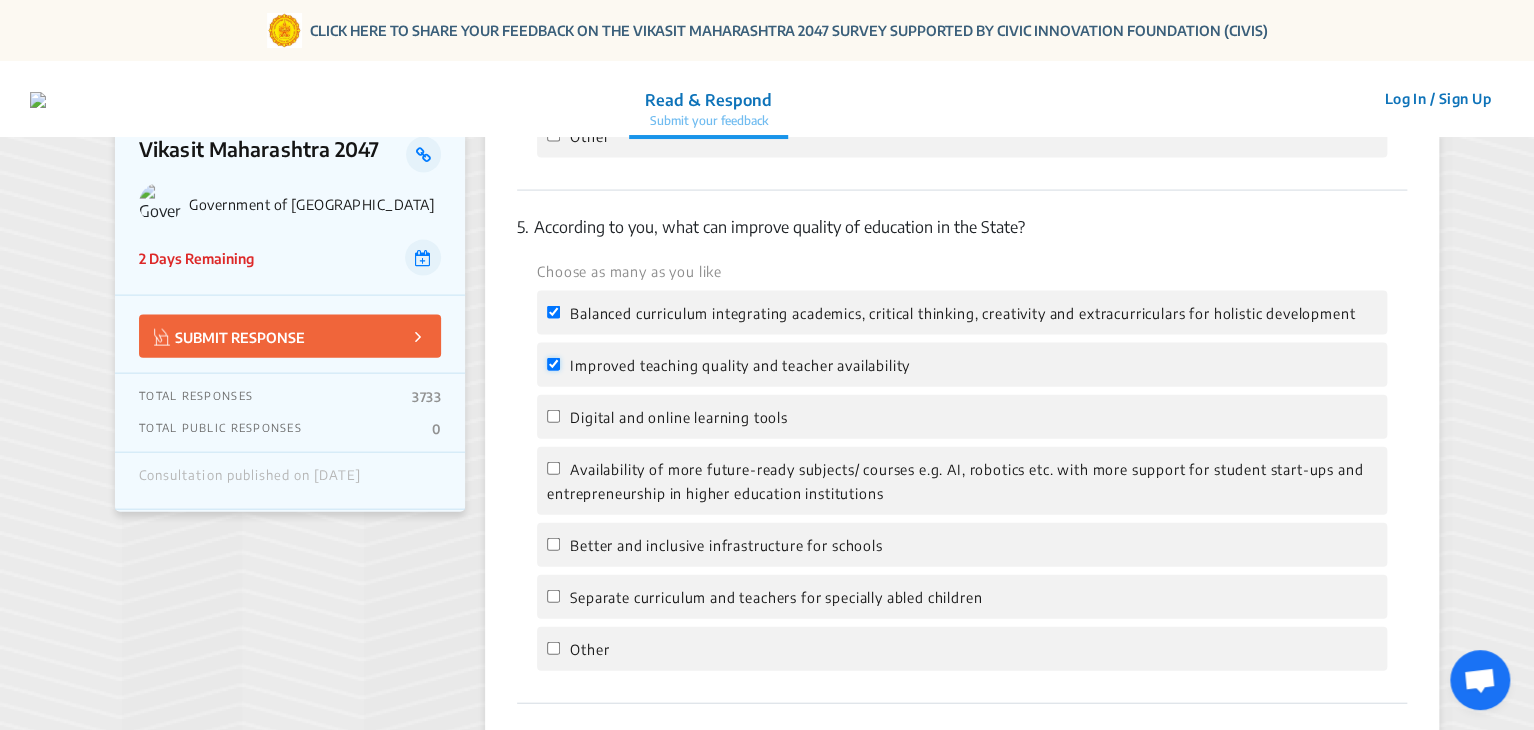 checkbox on "true" 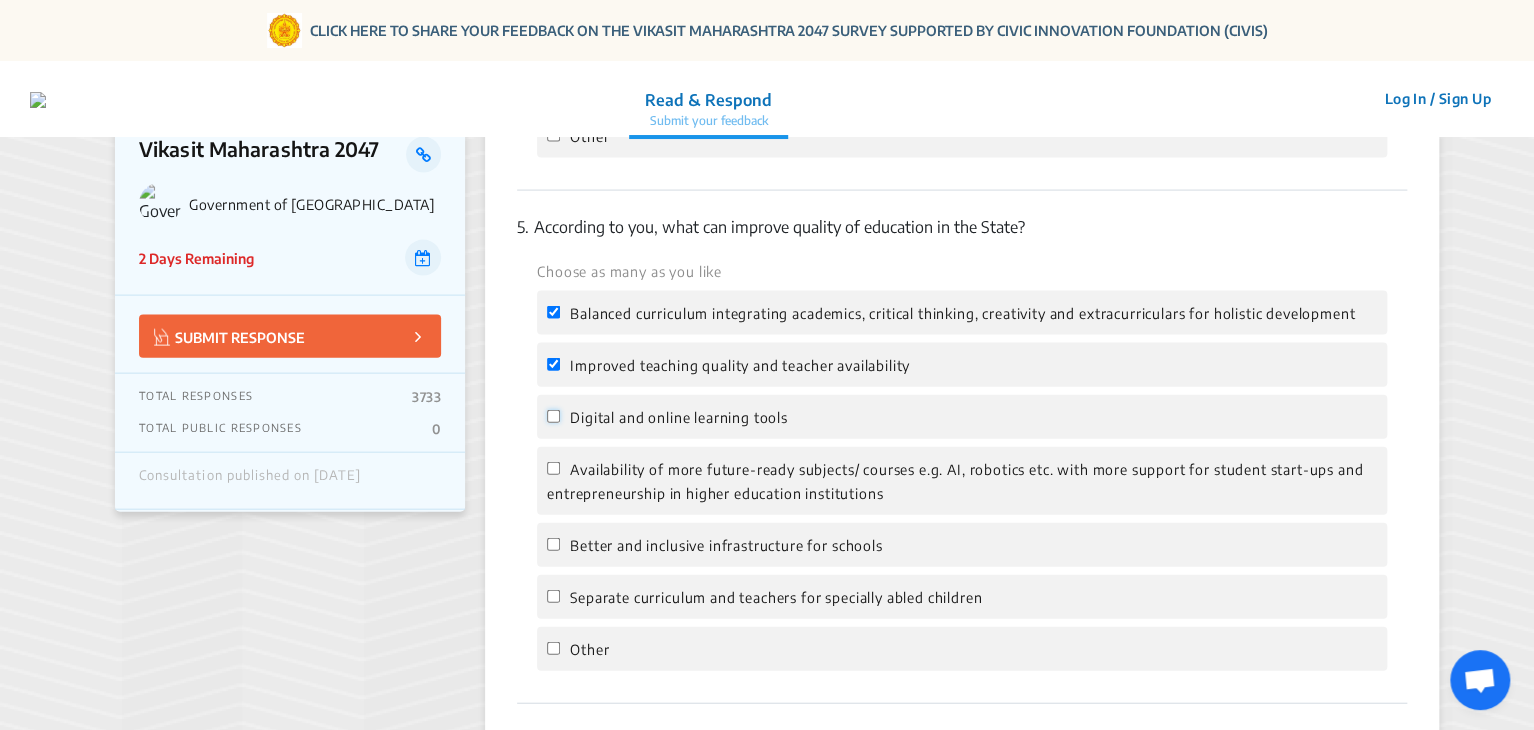 click on "Digital and online learning tools" 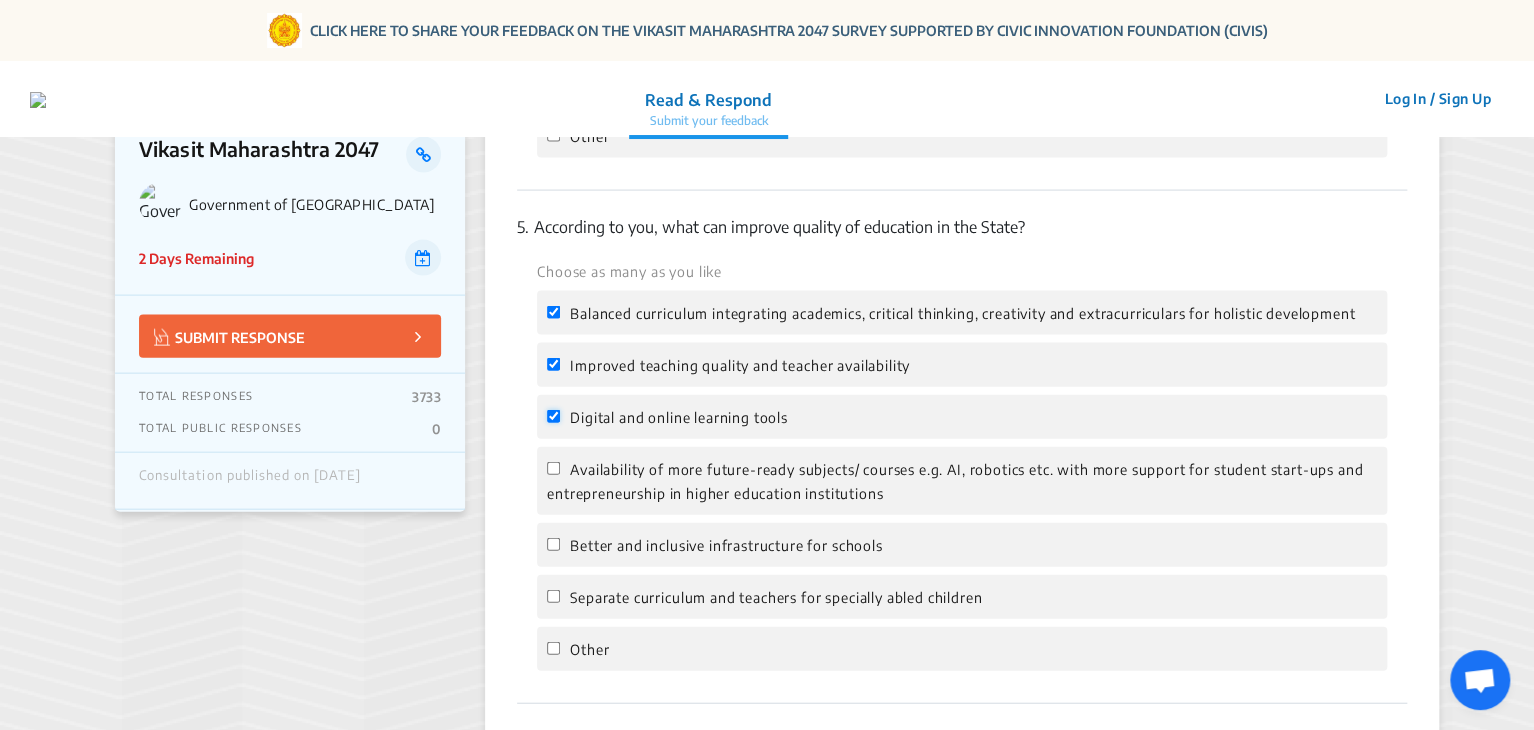 checkbox on "true" 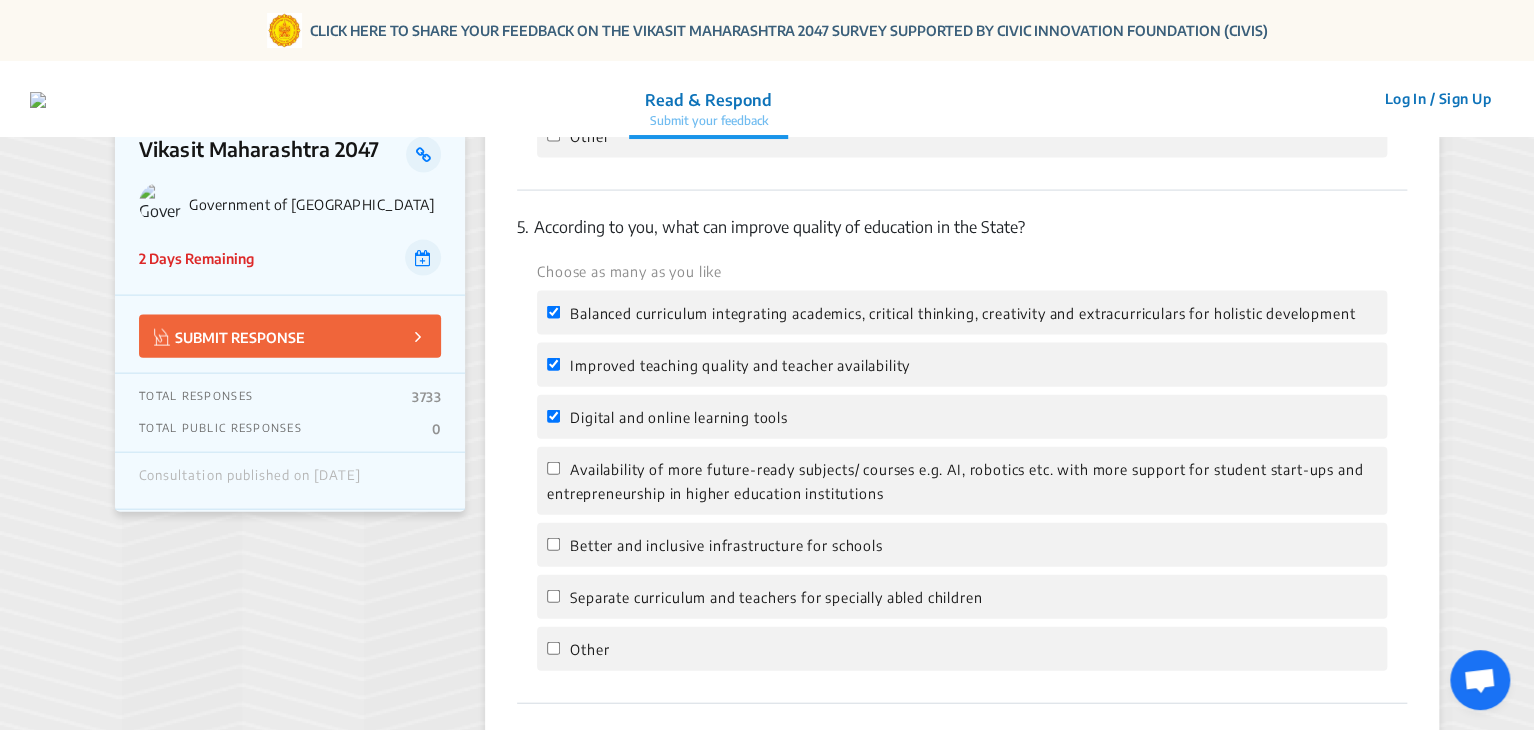 click on "Availability of more future-ready subjects/ courses e.g. AI, robotics etc. with more support for student start-ups and entrepreneurship in higher education institutions" 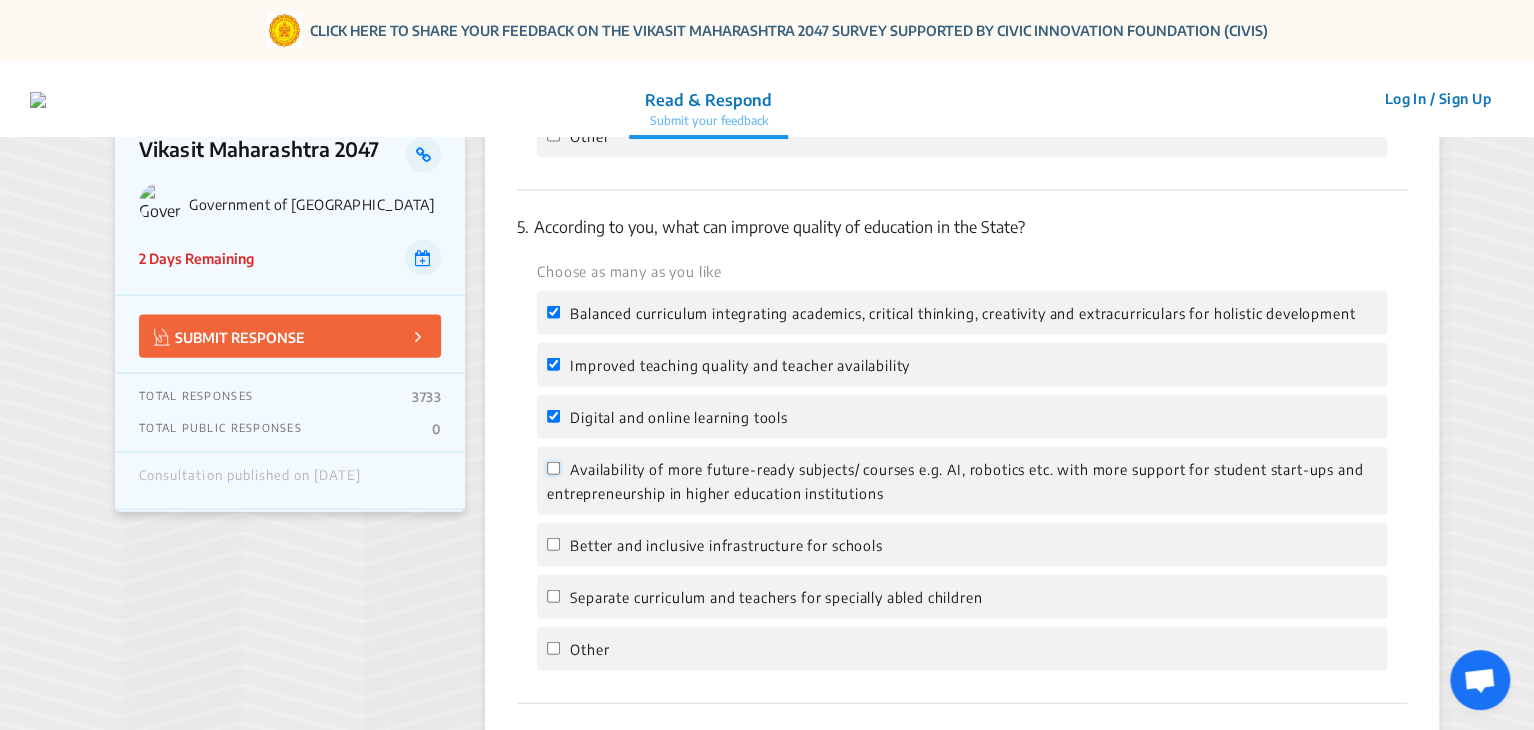 click on "Availability of more future-ready subjects/ courses e.g. AI, robotics etc. with more support for student start-ups and entrepreneurship in higher education institutions" 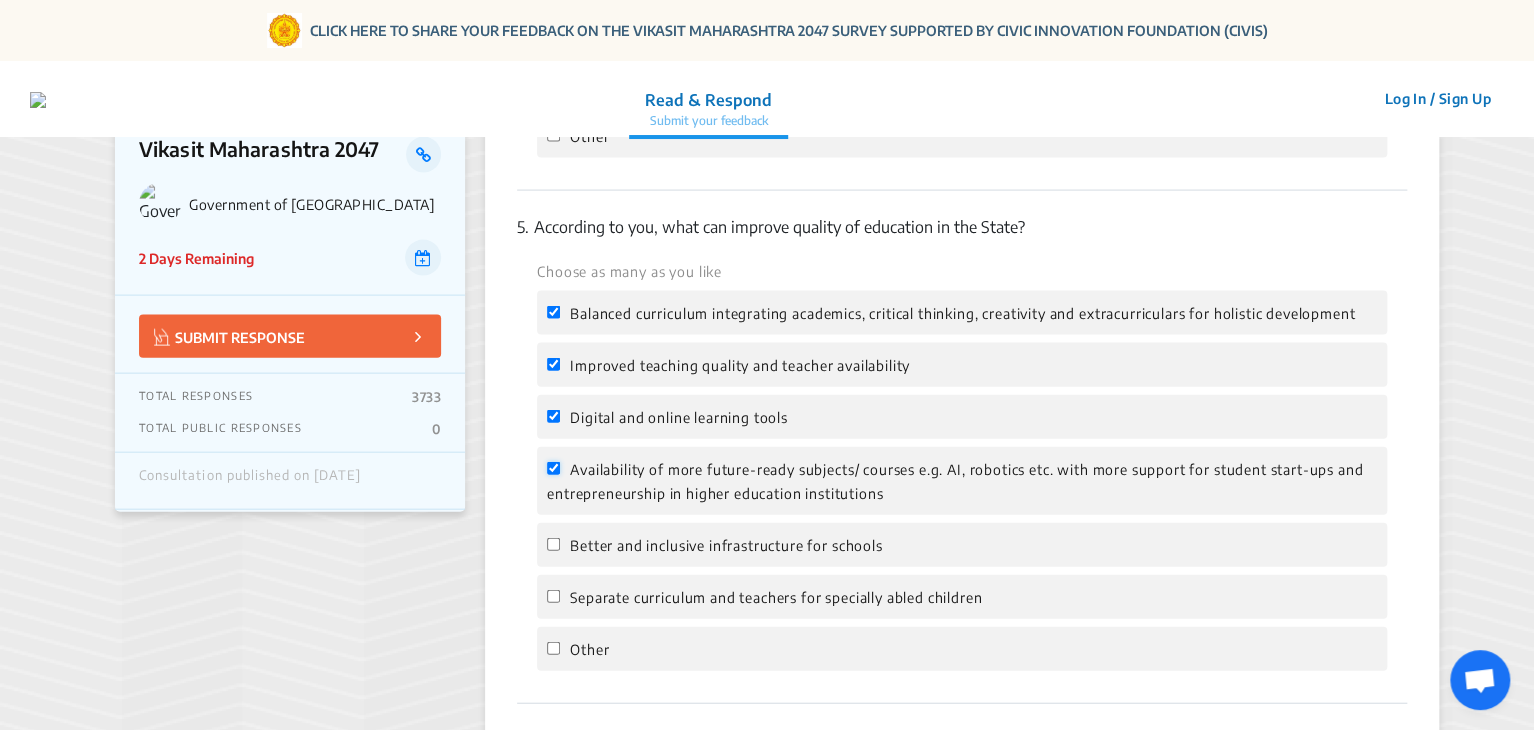 checkbox on "true" 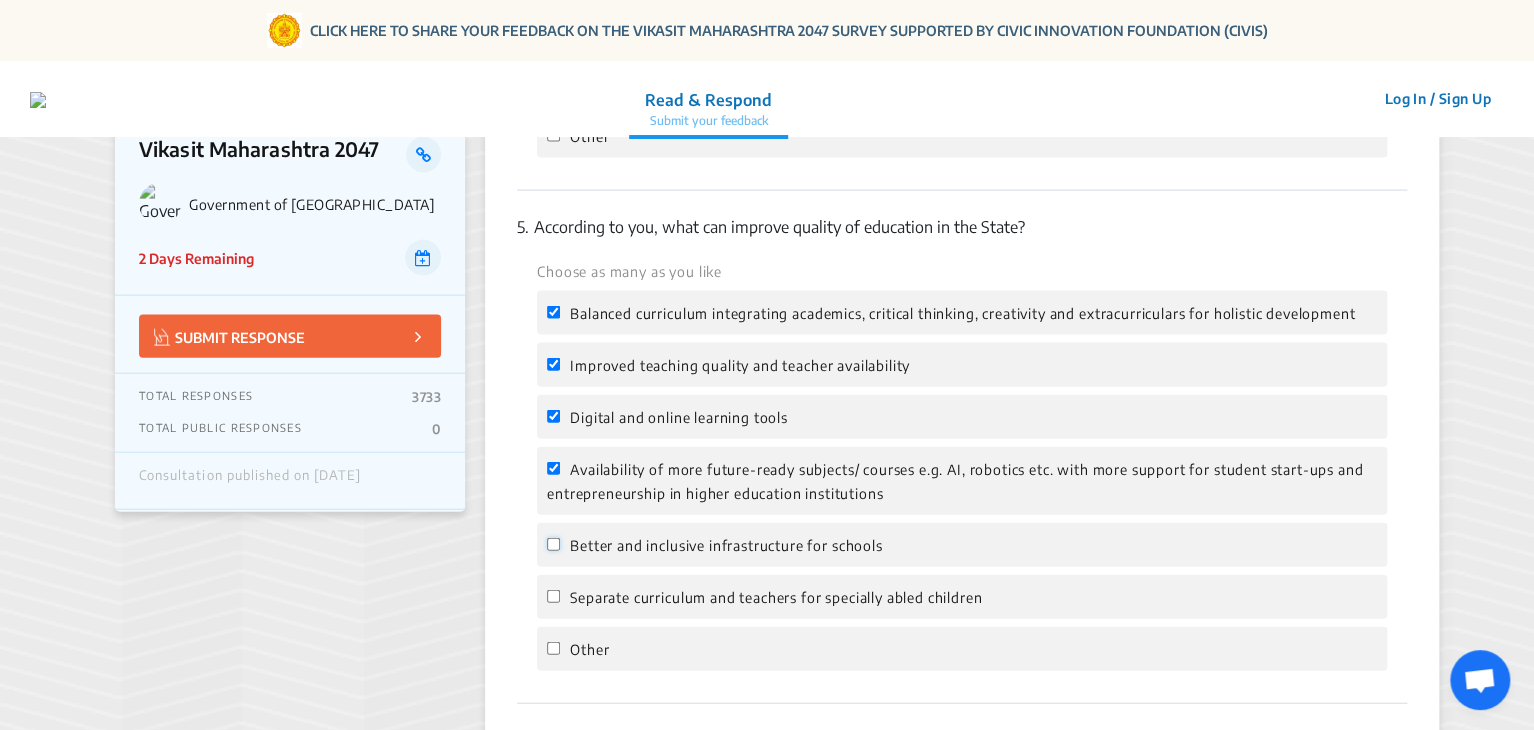 click on "Better and inclusive infrastructure for schools" 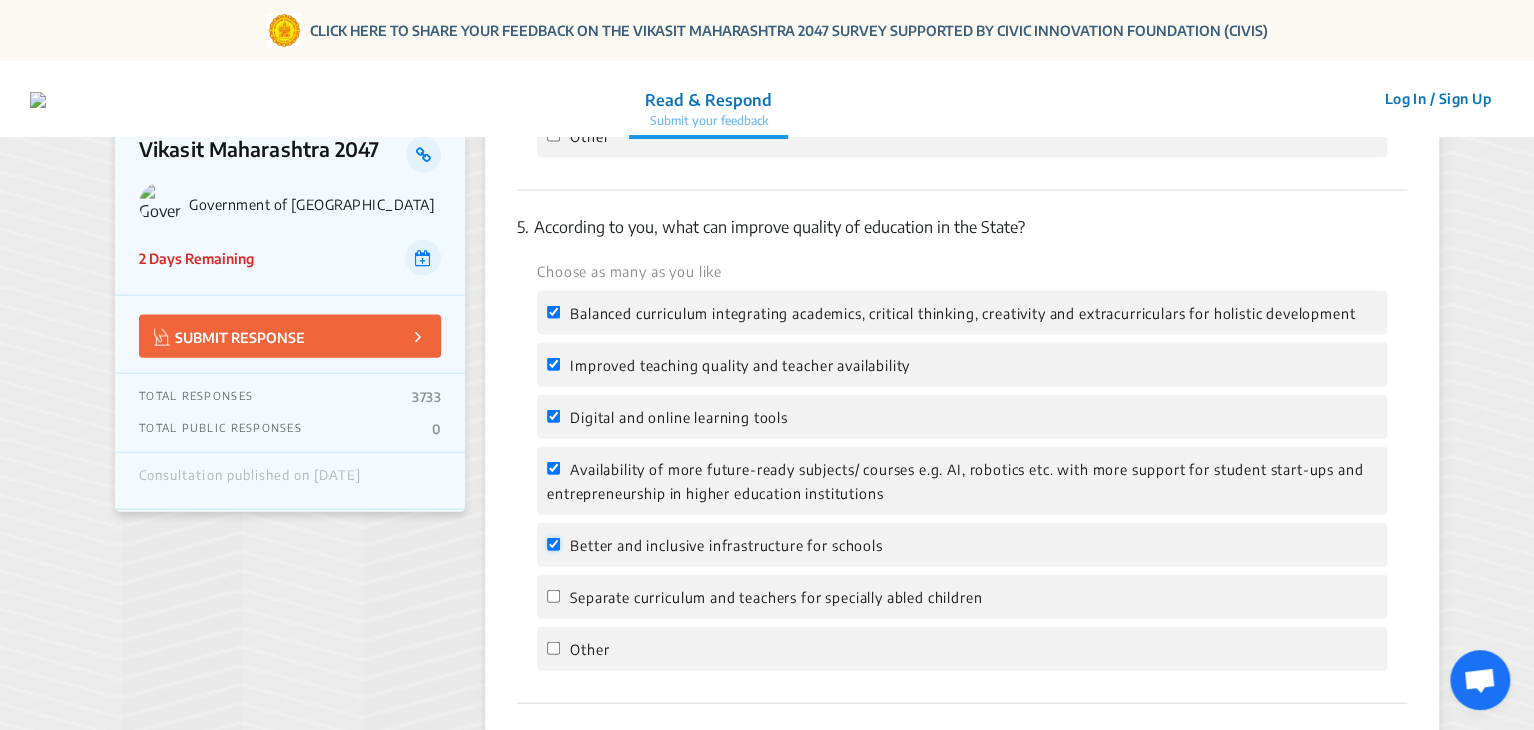 checkbox on "true" 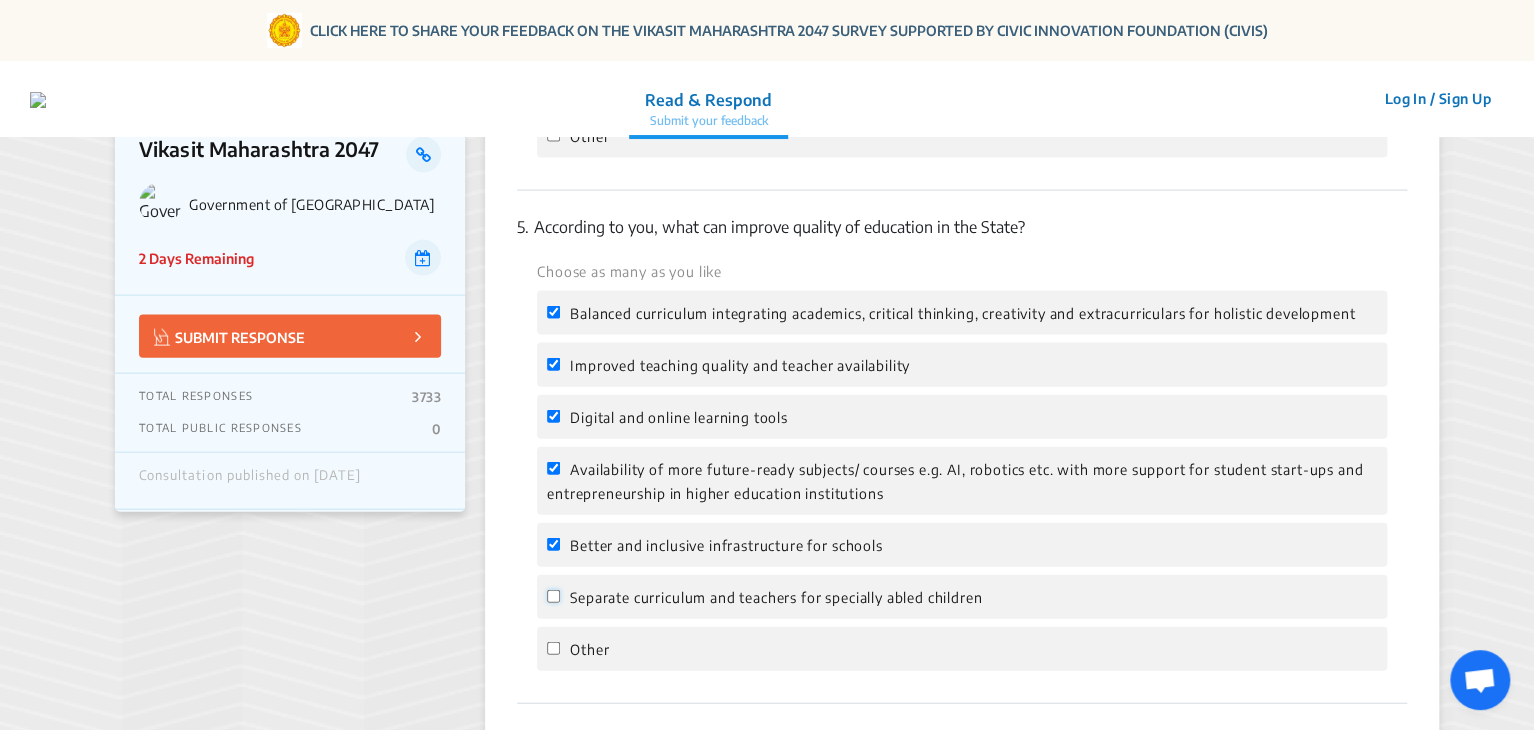 click on "Separate curriculum and teachers for specially abled children" 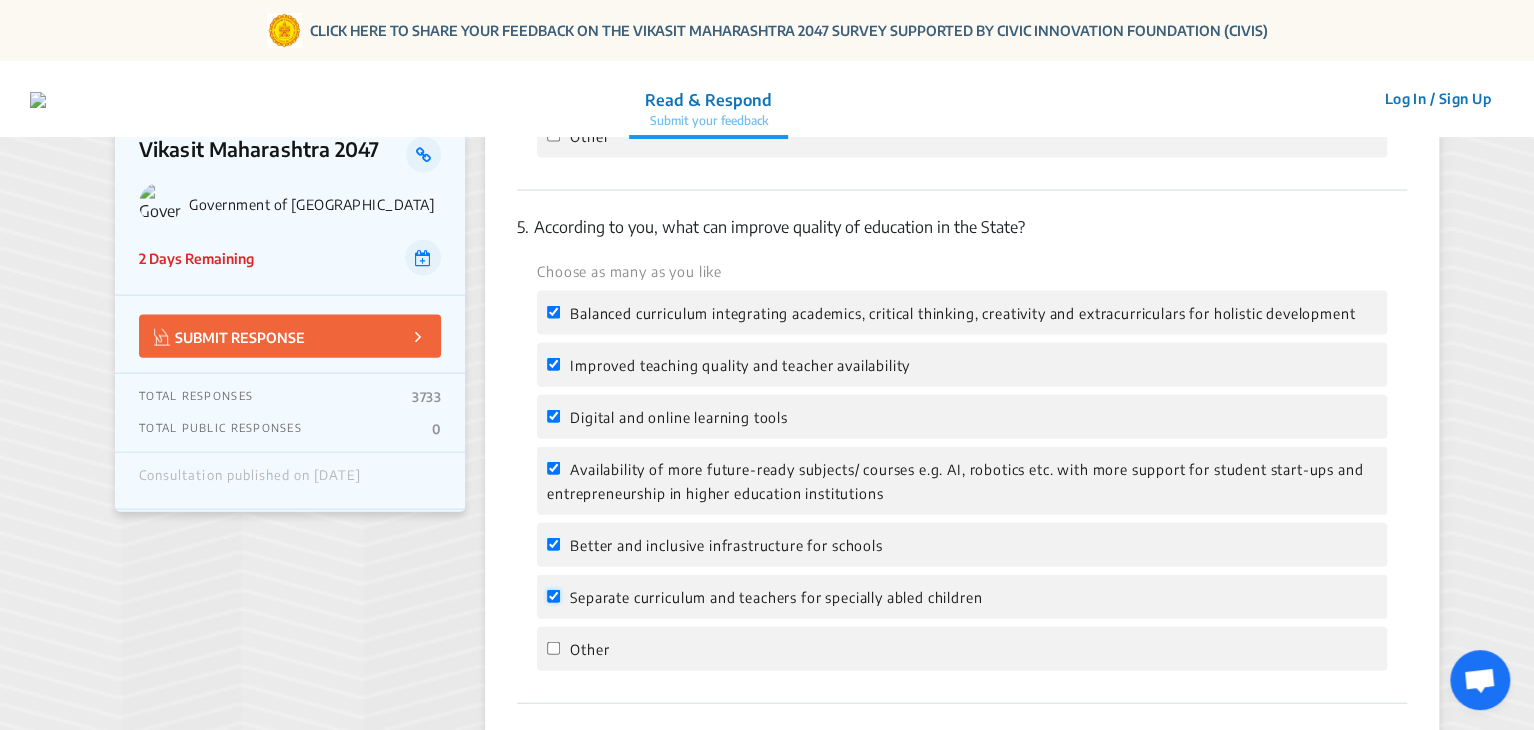 checkbox on "true" 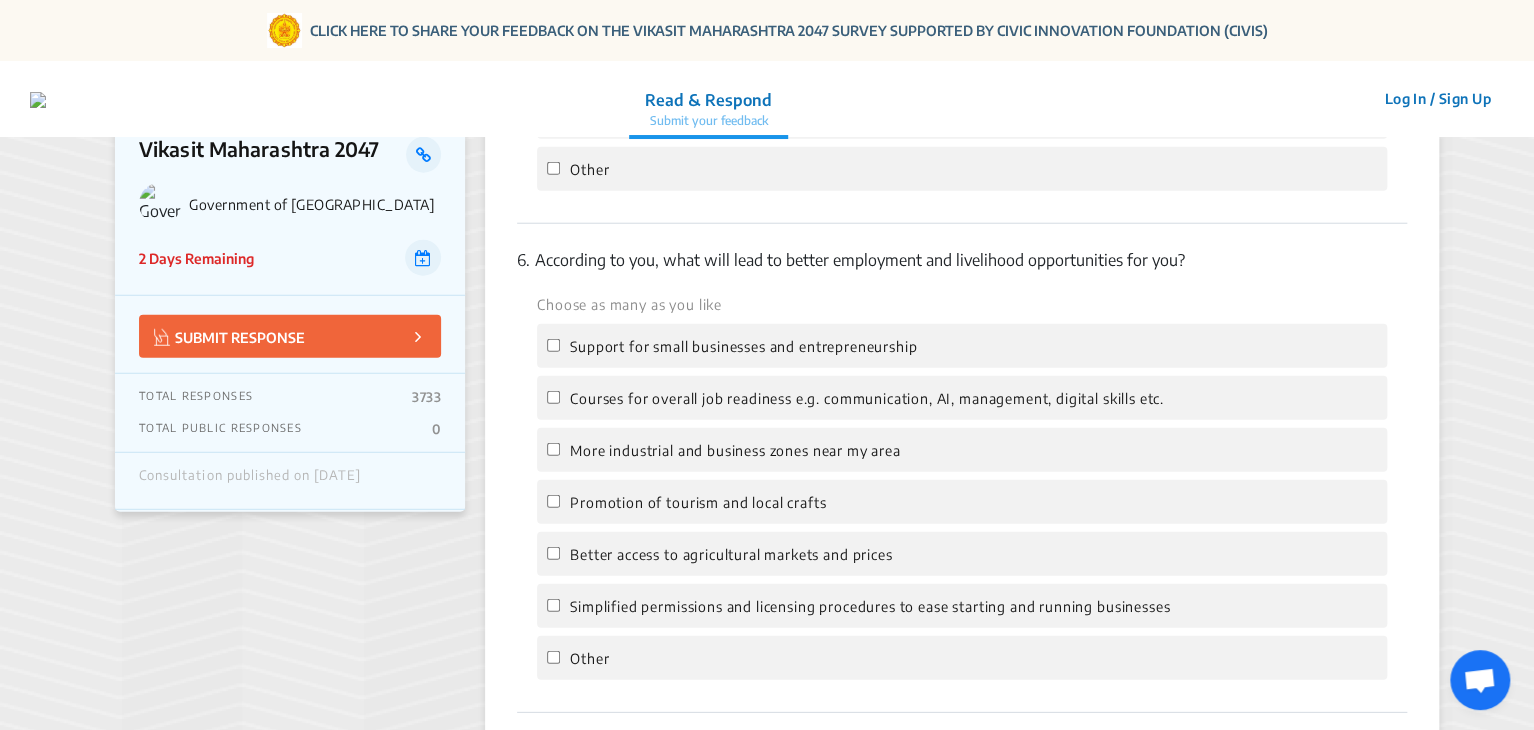 scroll, scrollTop: 2537, scrollLeft: 0, axis: vertical 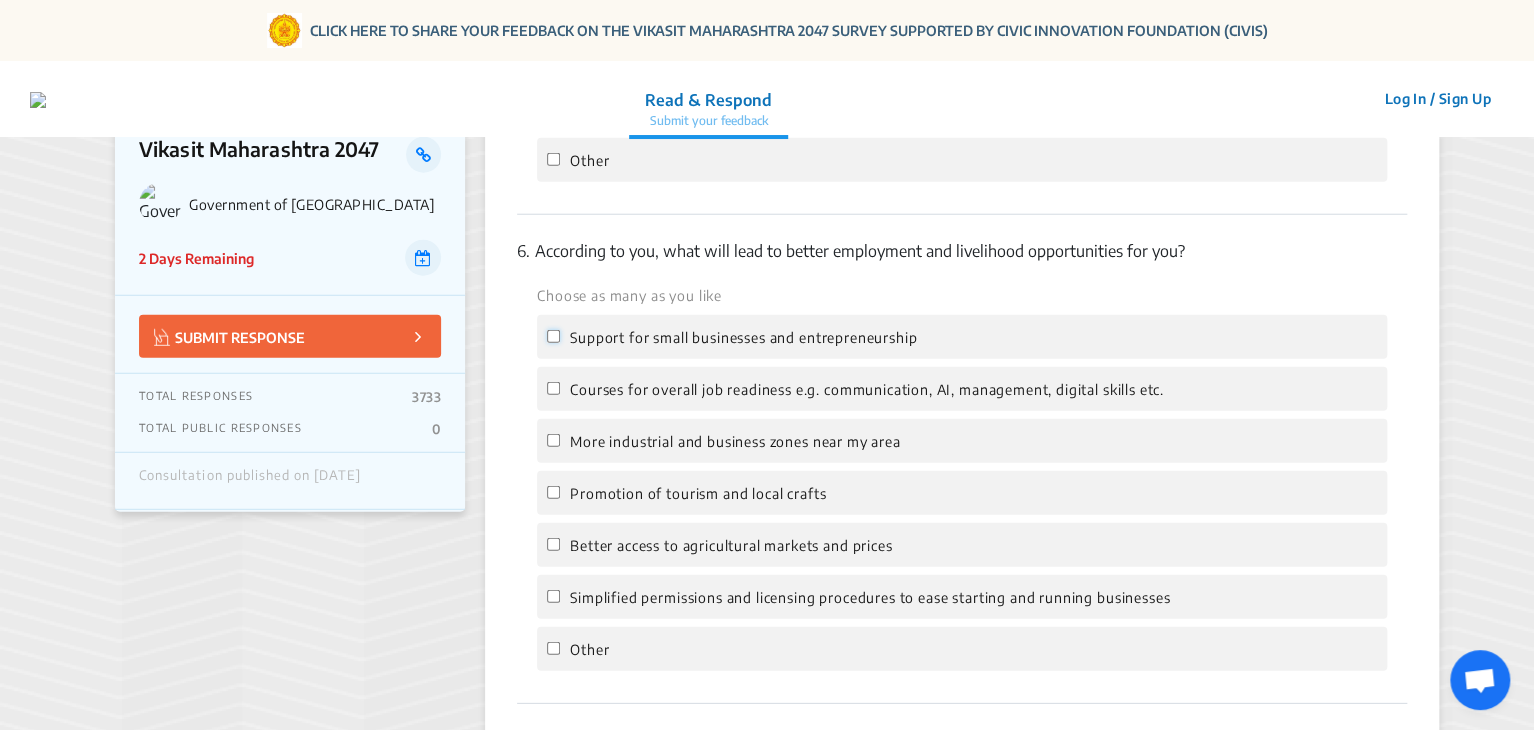 click on "Support for small businesses and entrepreneurship" 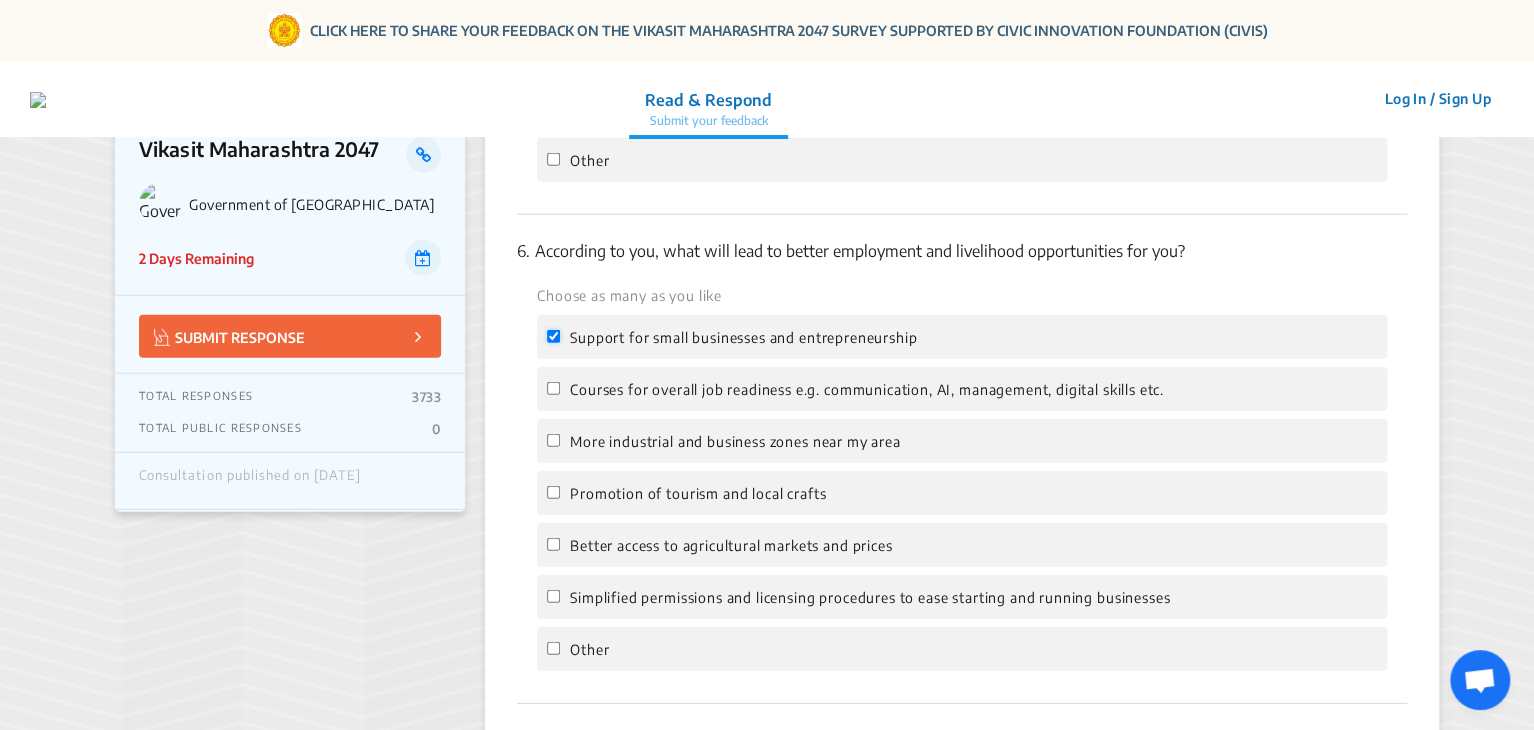 checkbox on "true" 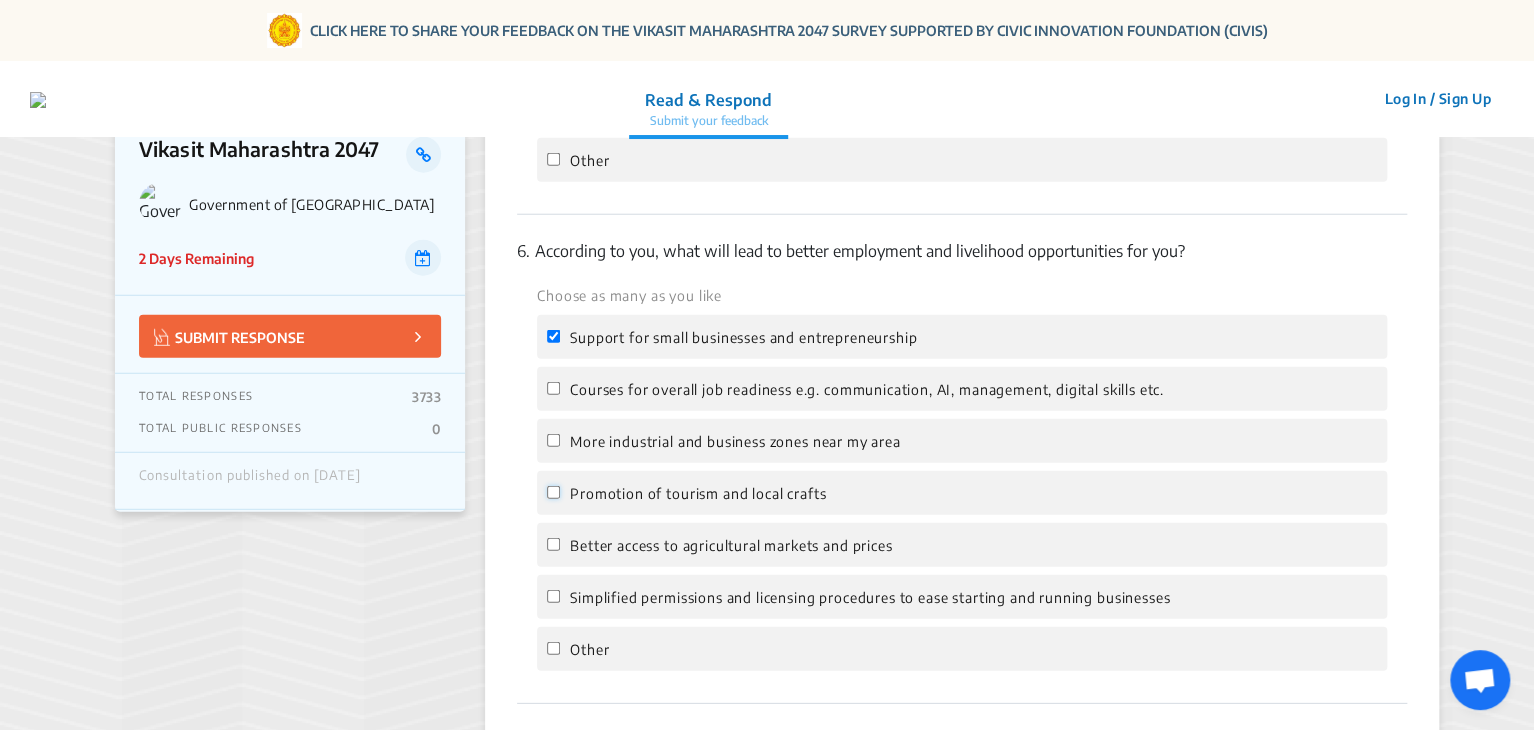 click on "Promotion of tourism and local crafts" 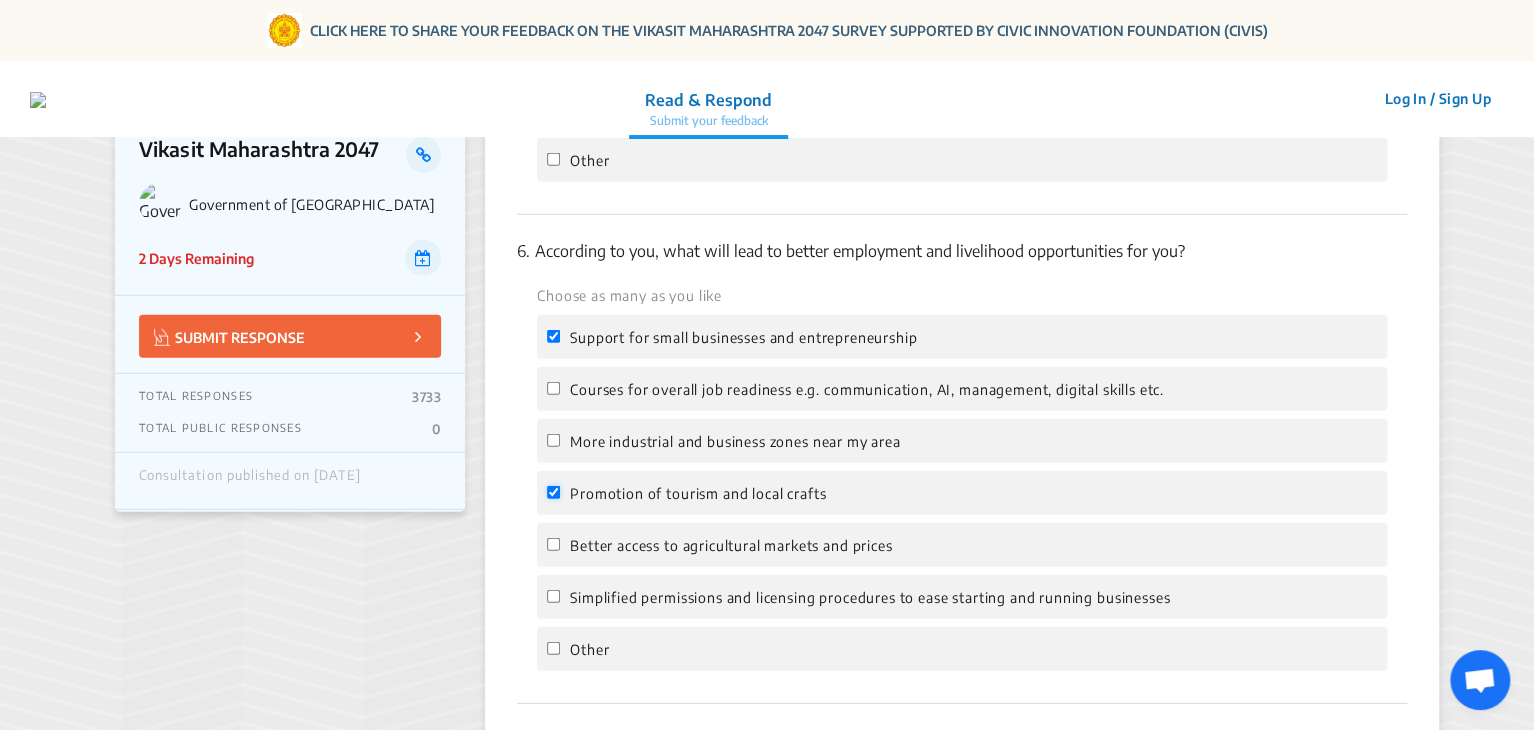 checkbox on "true" 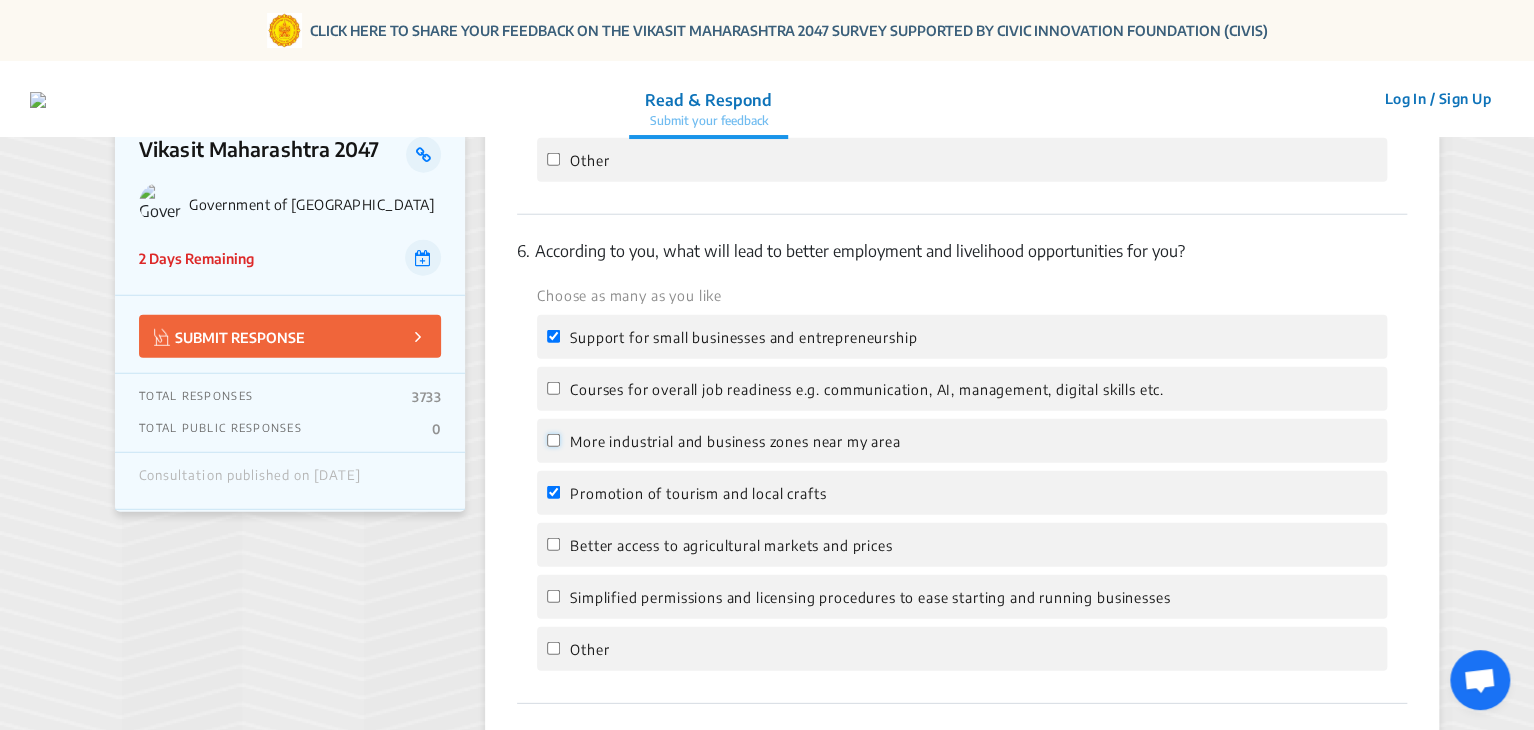 click on "More industrial and business zones near my area" 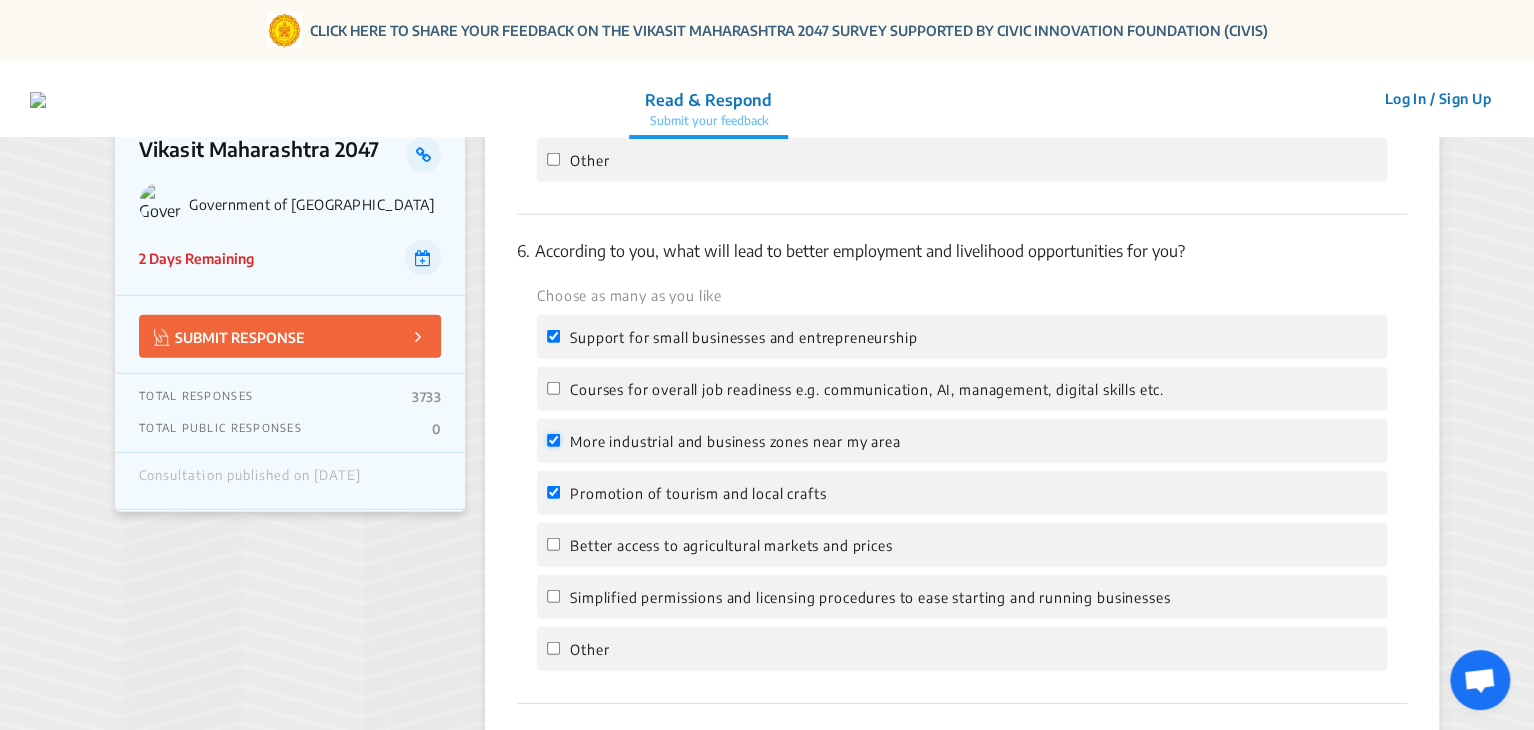 checkbox on "true" 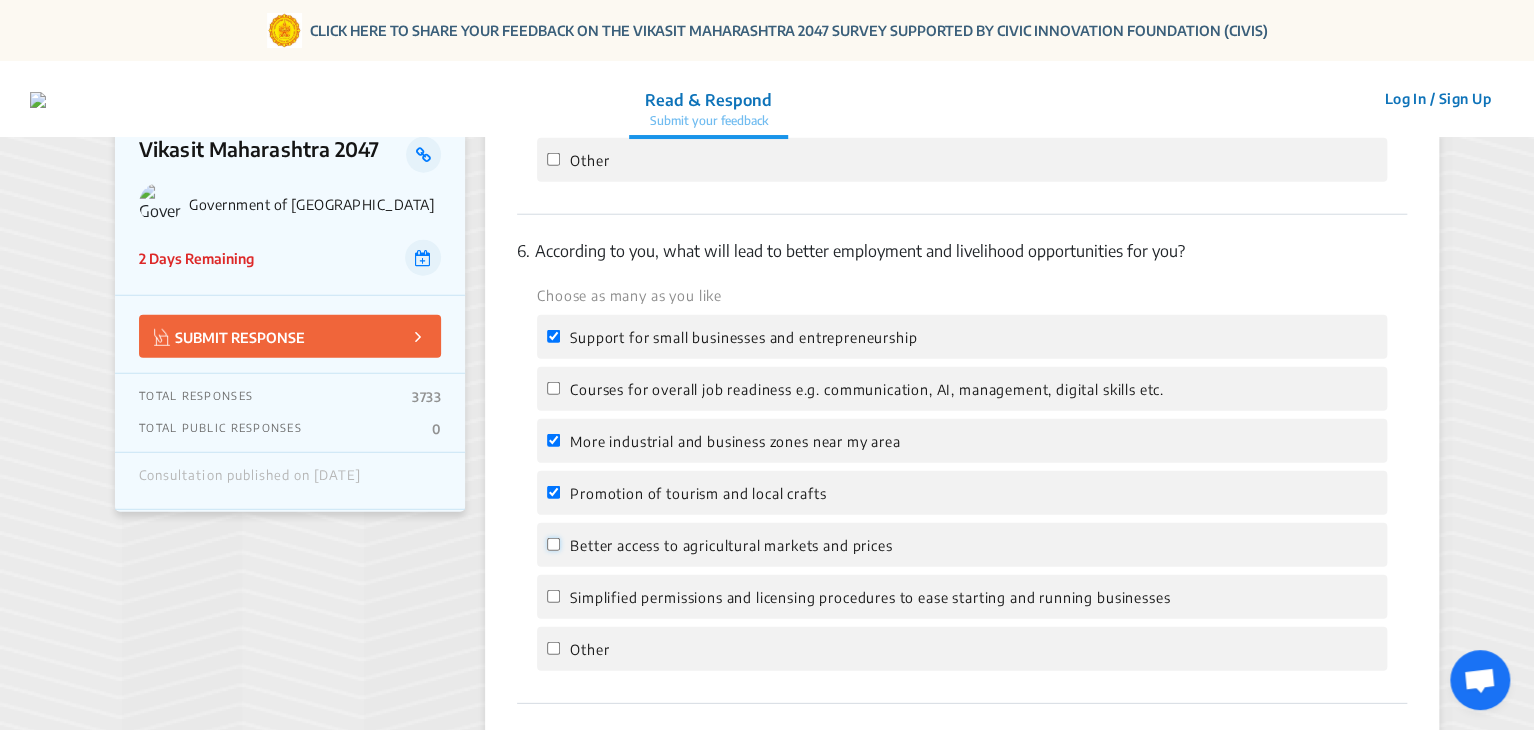 click on "Better access to agricultural markets and prices" 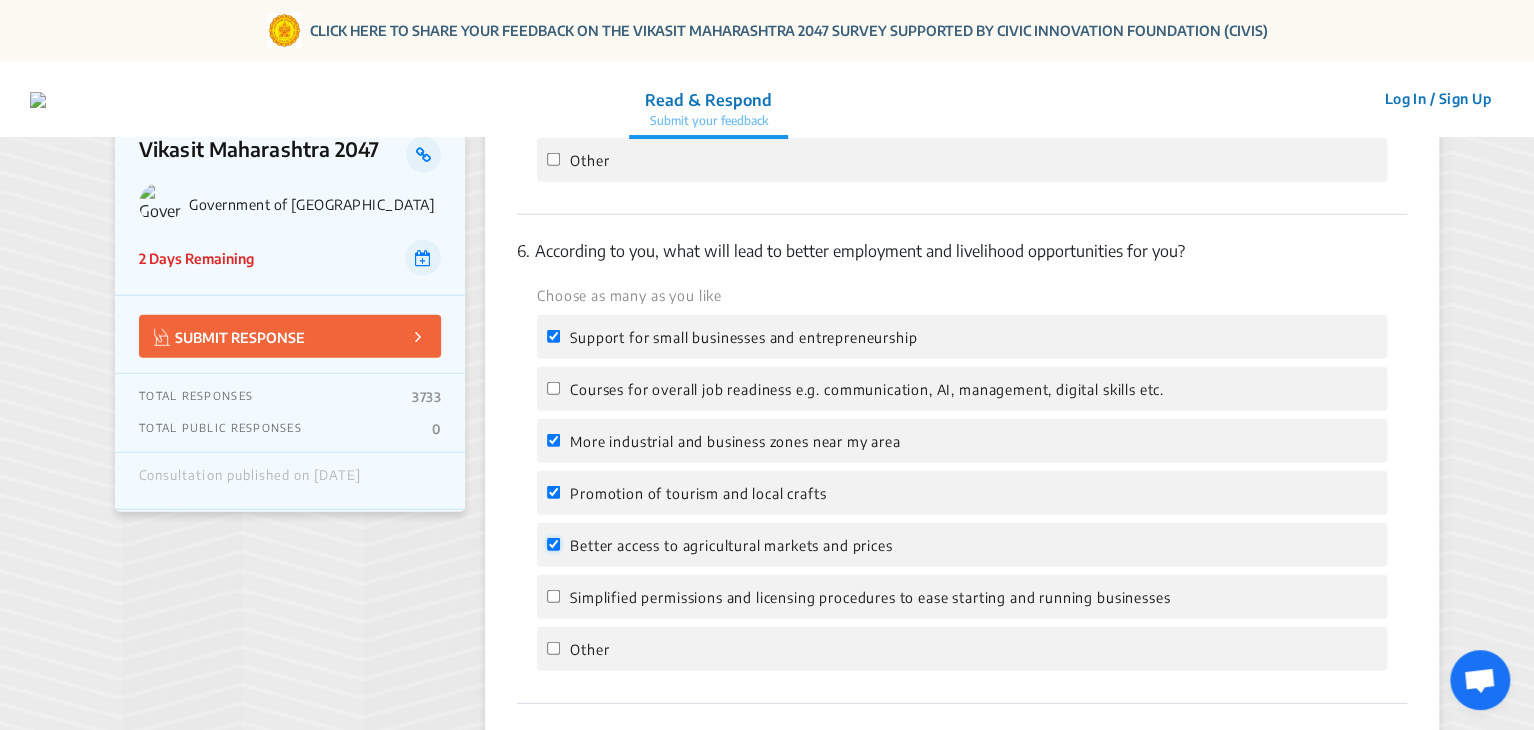 checkbox on "true" 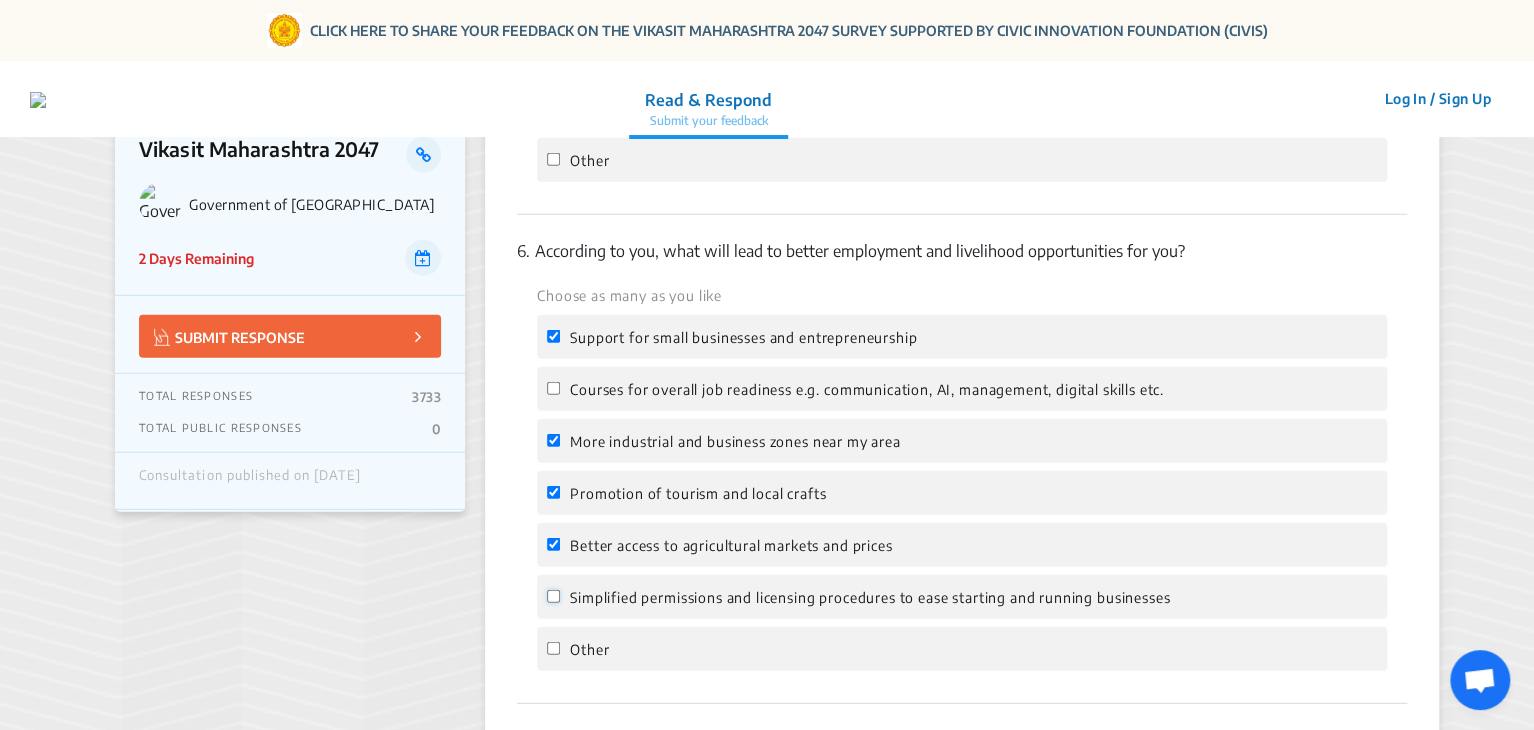 click on "Simplified permissions and licensing procedures to ease starting and running businesses" 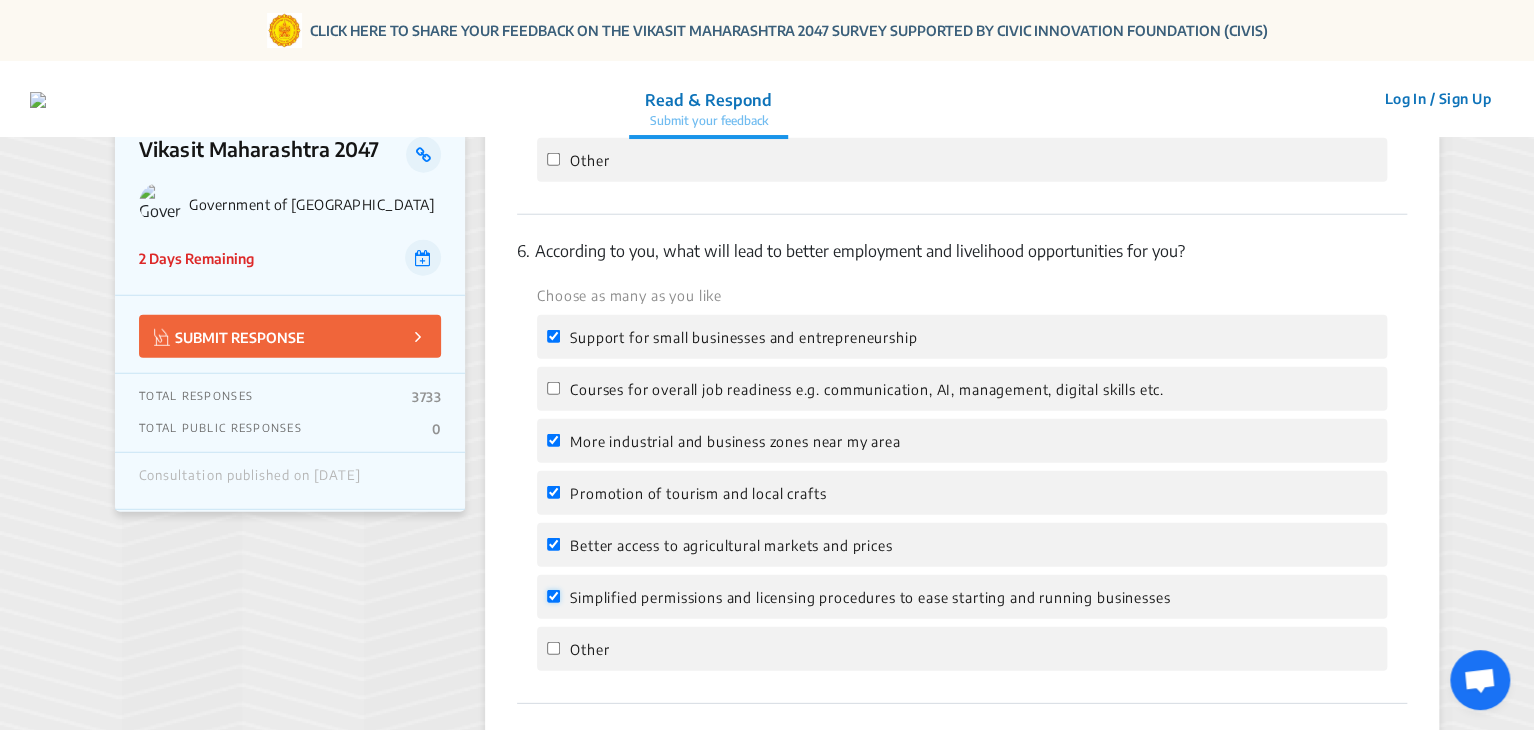 checkbox on "true" 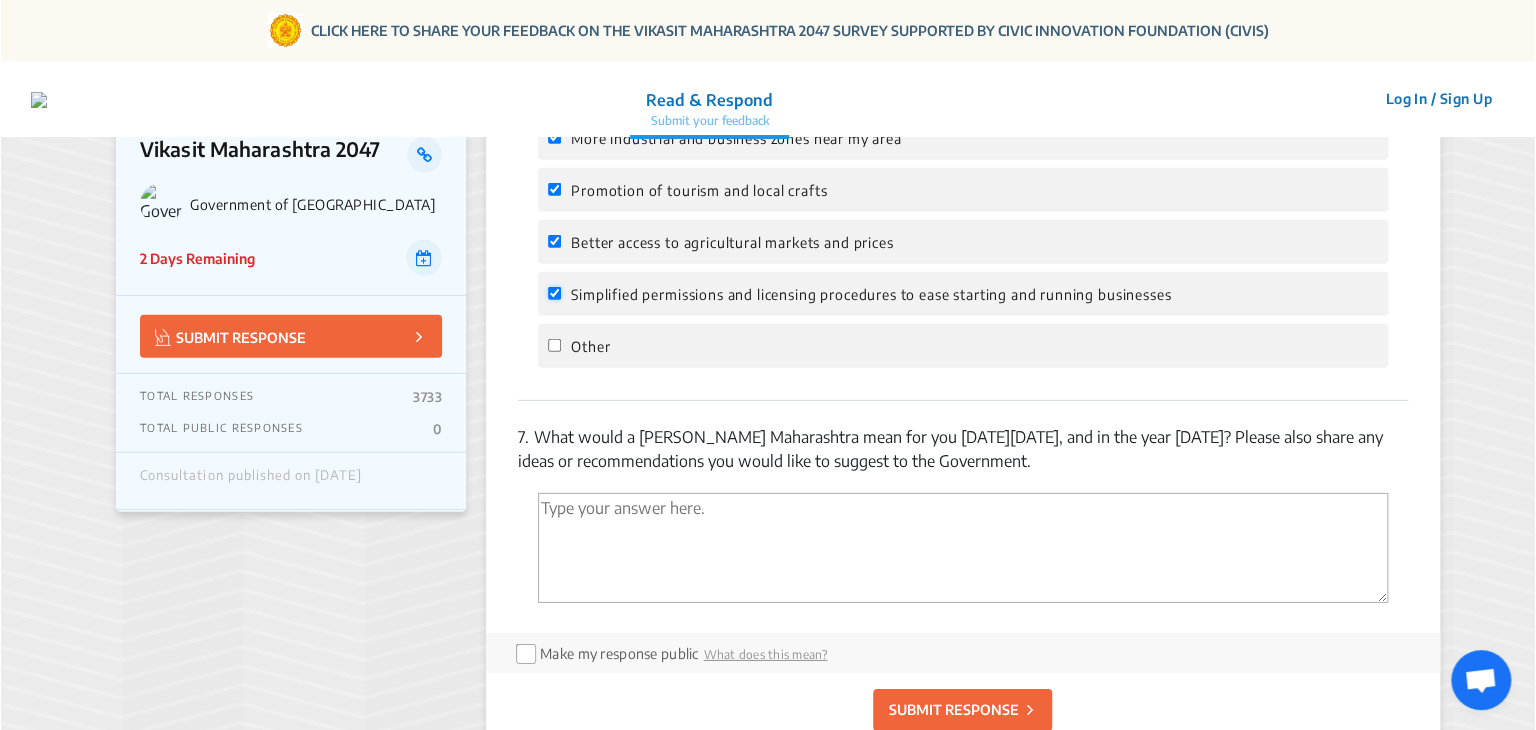 scroll, scrollTop: 2844, scrollLeft: 0, axis: vertical 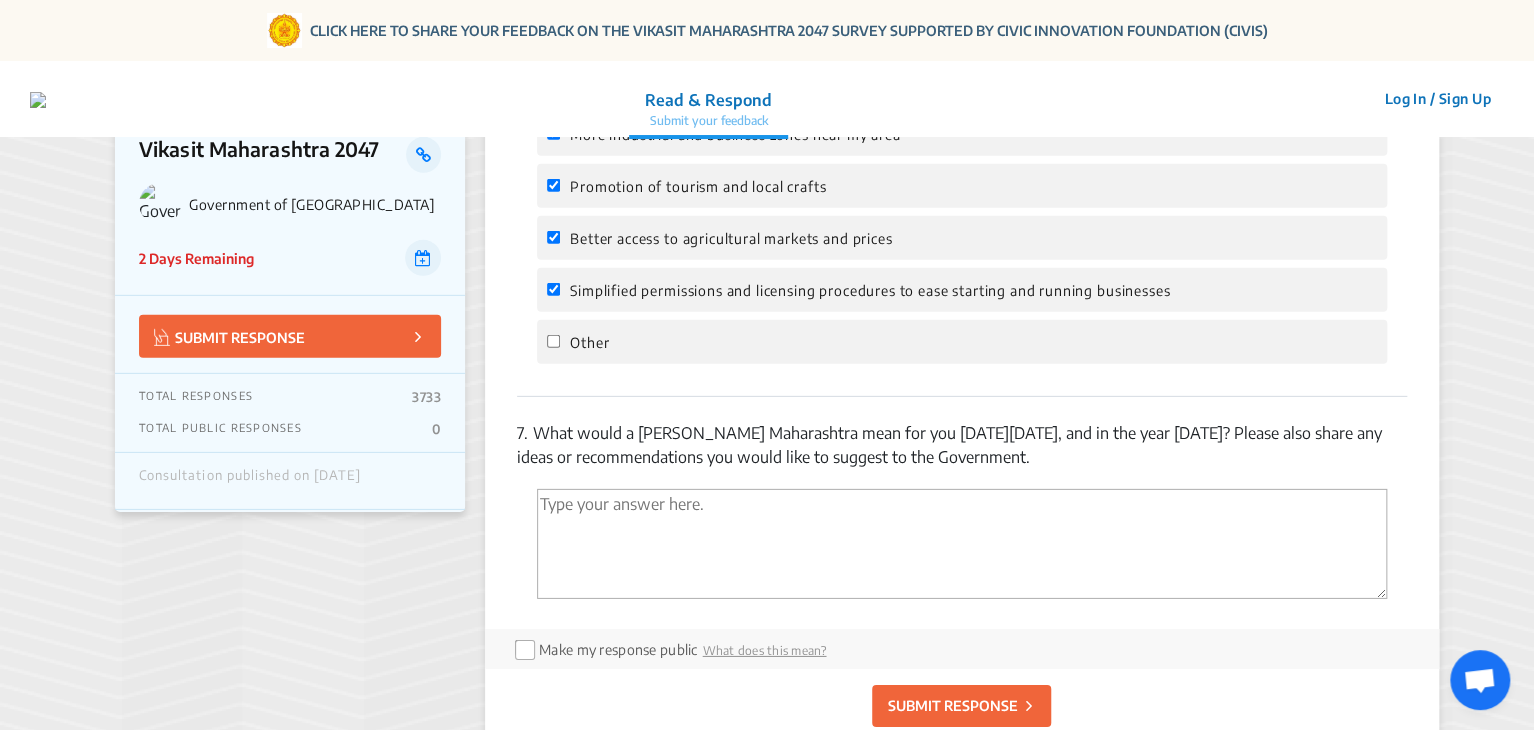 click at bounding box center (962, 544) 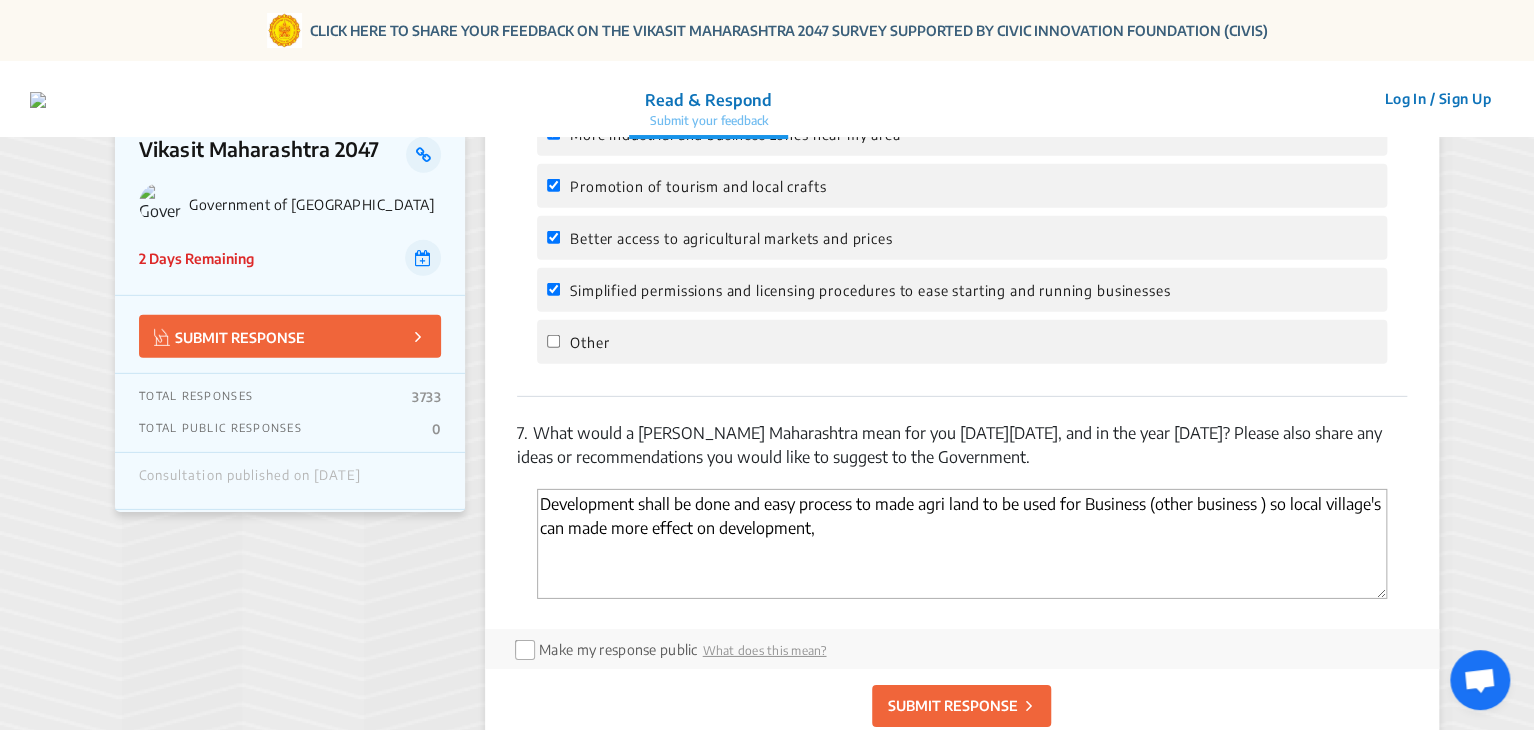 click on "Development shall be done and easy process to made agri land to be used for Business (other business ) so local village's can made more effect on development," at bounding box center (962, 544) 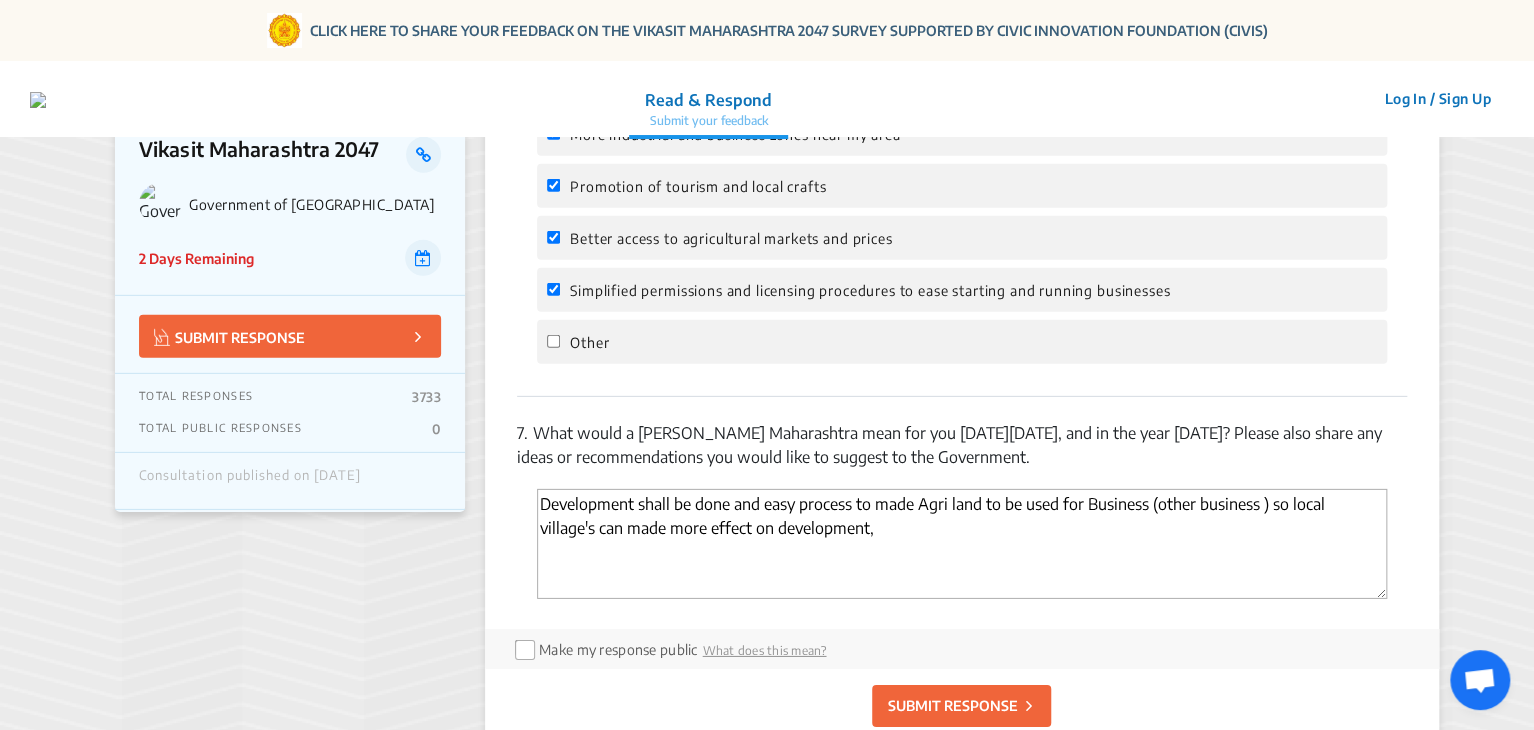 click on "Development shall be done and easy process to made Agri land to be used for Business (other business ) so local village's can made more effect on development," at bounding box center [962, 544] 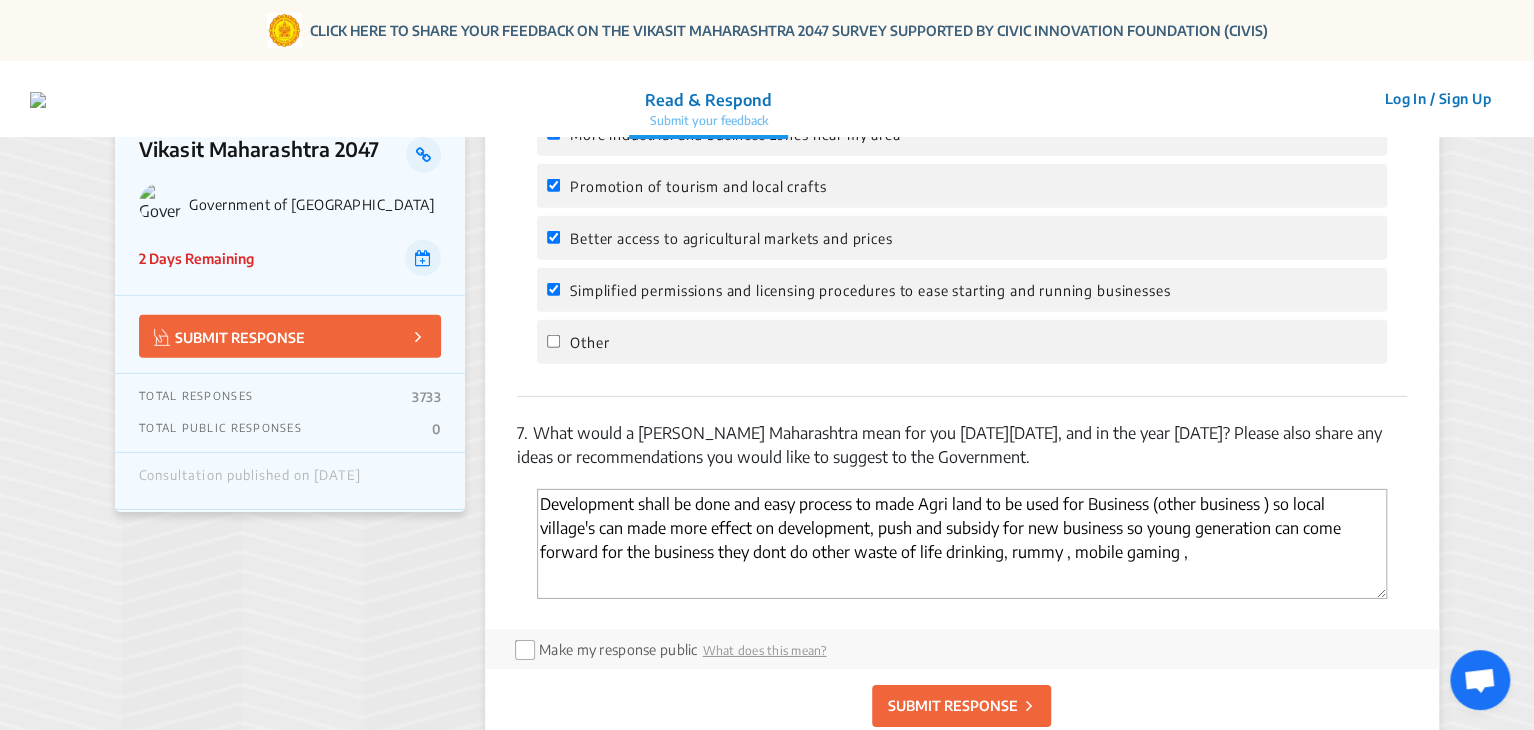 click on "Development shall be done and easy process to made Agri land to be used for Business (other business ) so local village's can made more effect on development, push and subsidy for new business so young generation can come forward for the business they dont do other waste of life drinking, rummy , mobile gaming ," at bounding box center (962, 544) 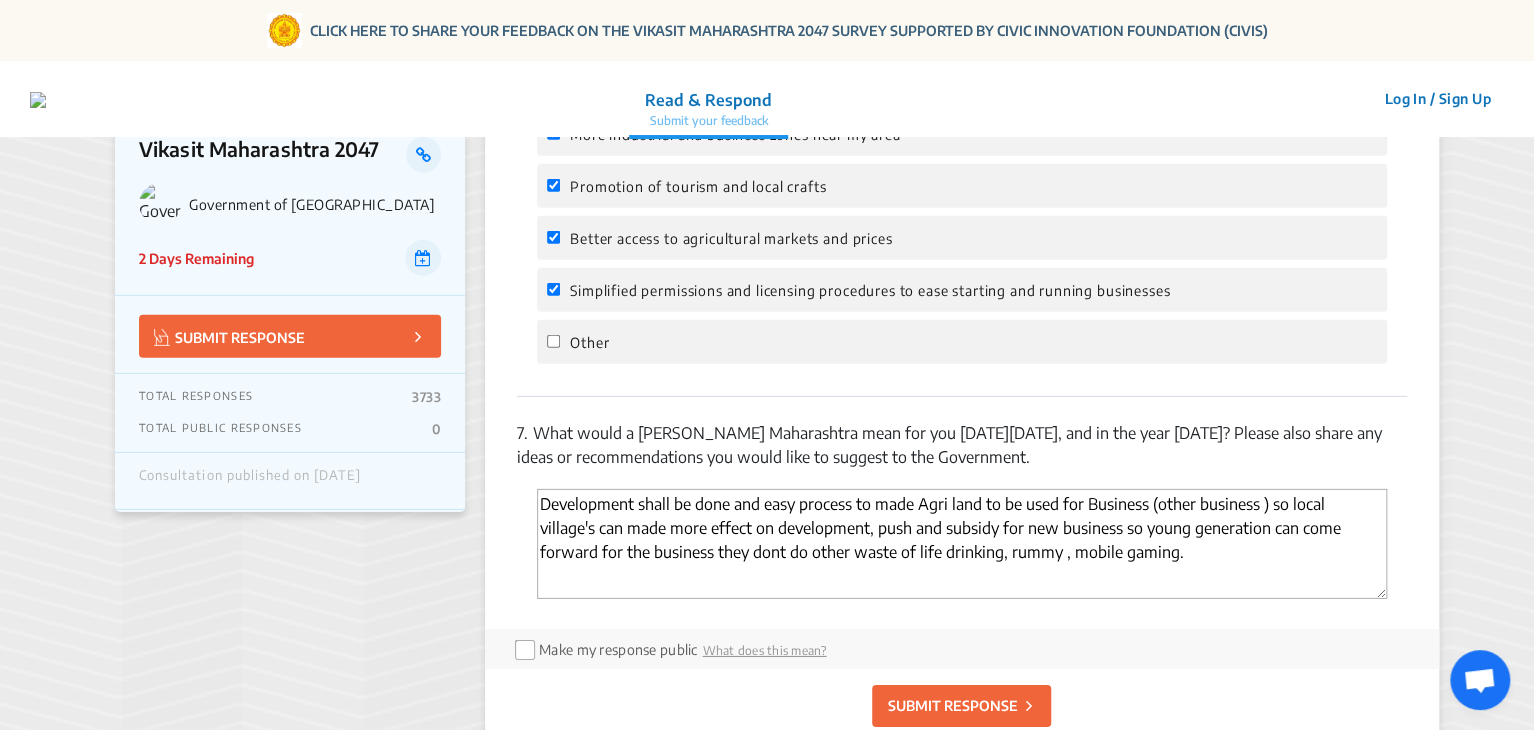 type on "Development shall be done and easy process to made Agri land to be used for Business (other business ) so local village's can made more effect on development, push and subsidy for new business so young generation can come forward for the business they dont do other waste of life drinking, rummy , mobile gaming." 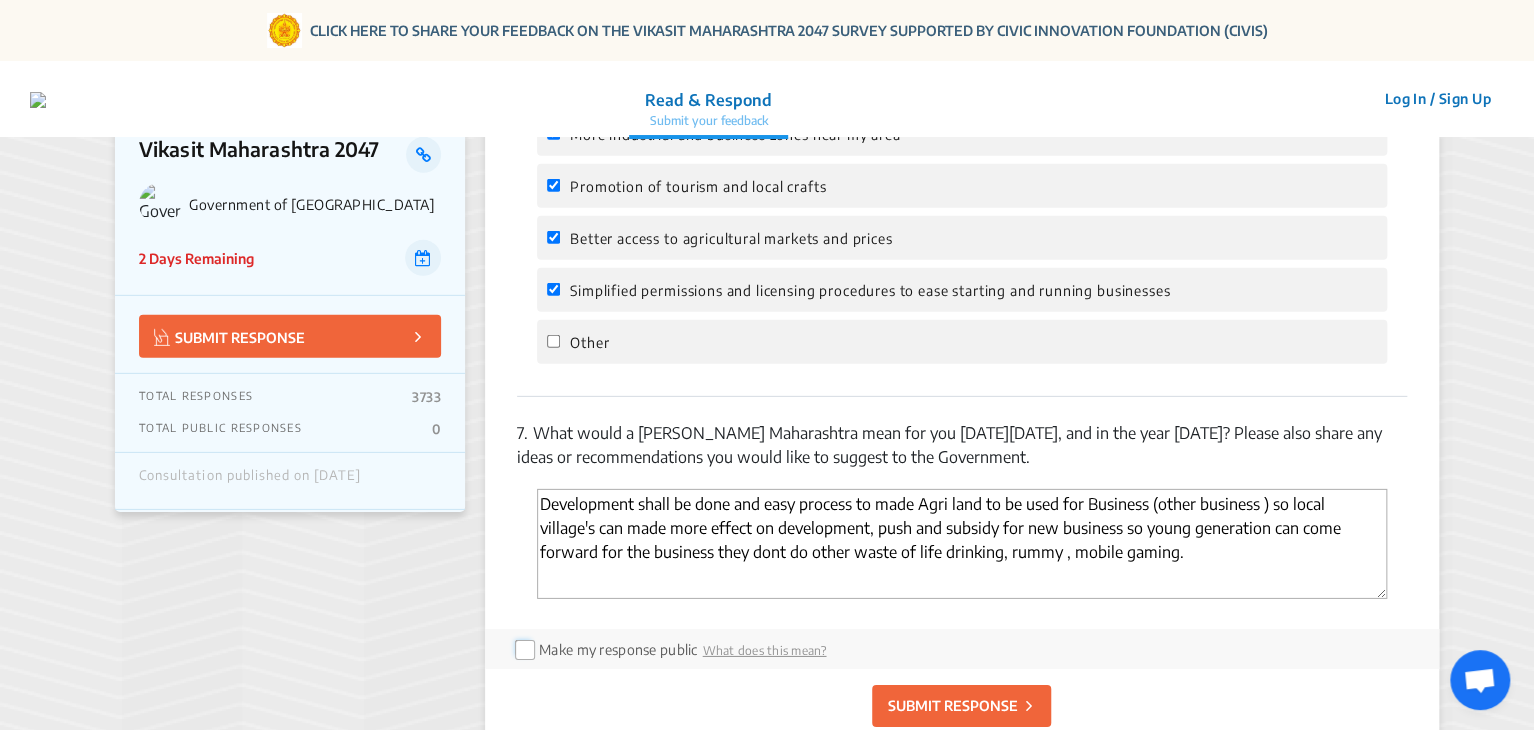 click 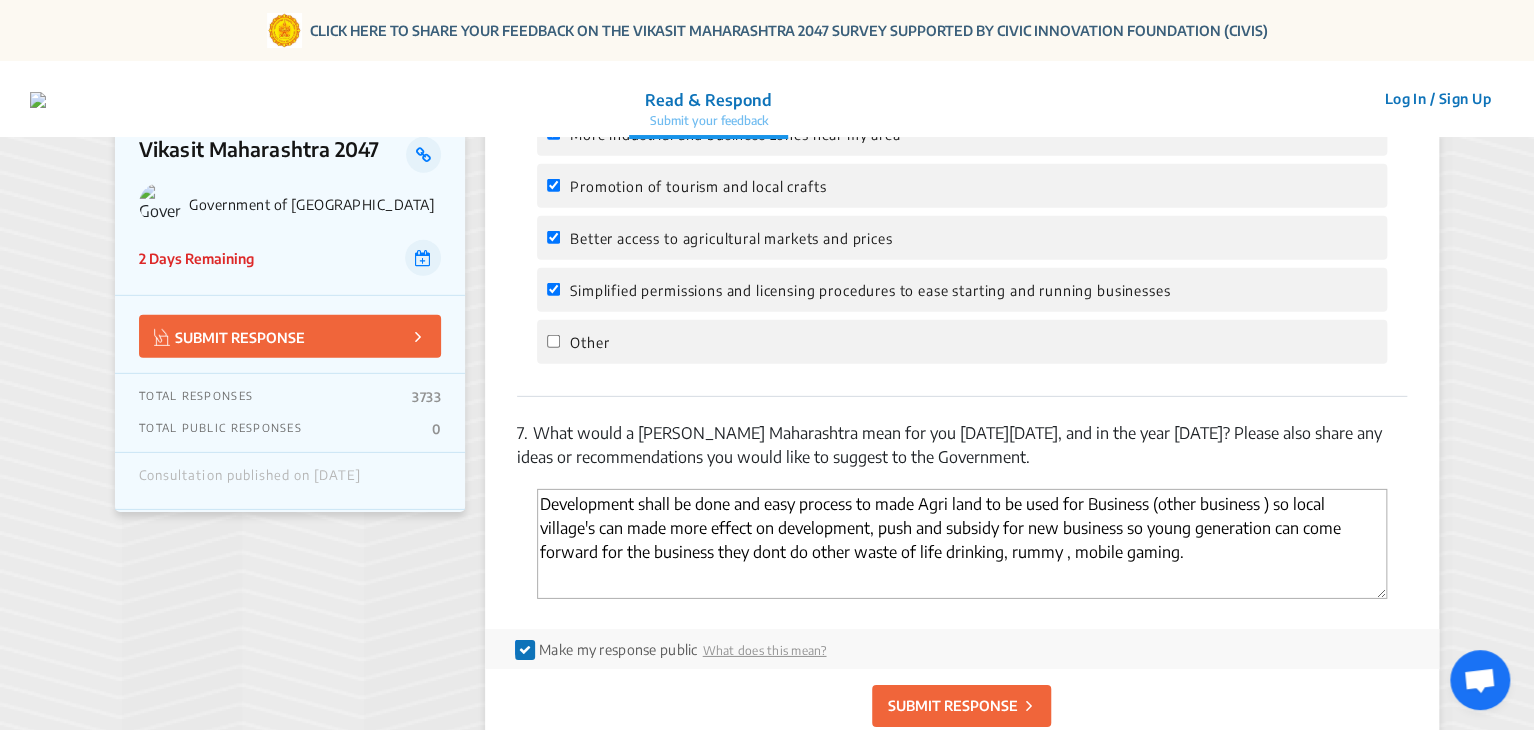 click on "SUBMIT RESPONSE" 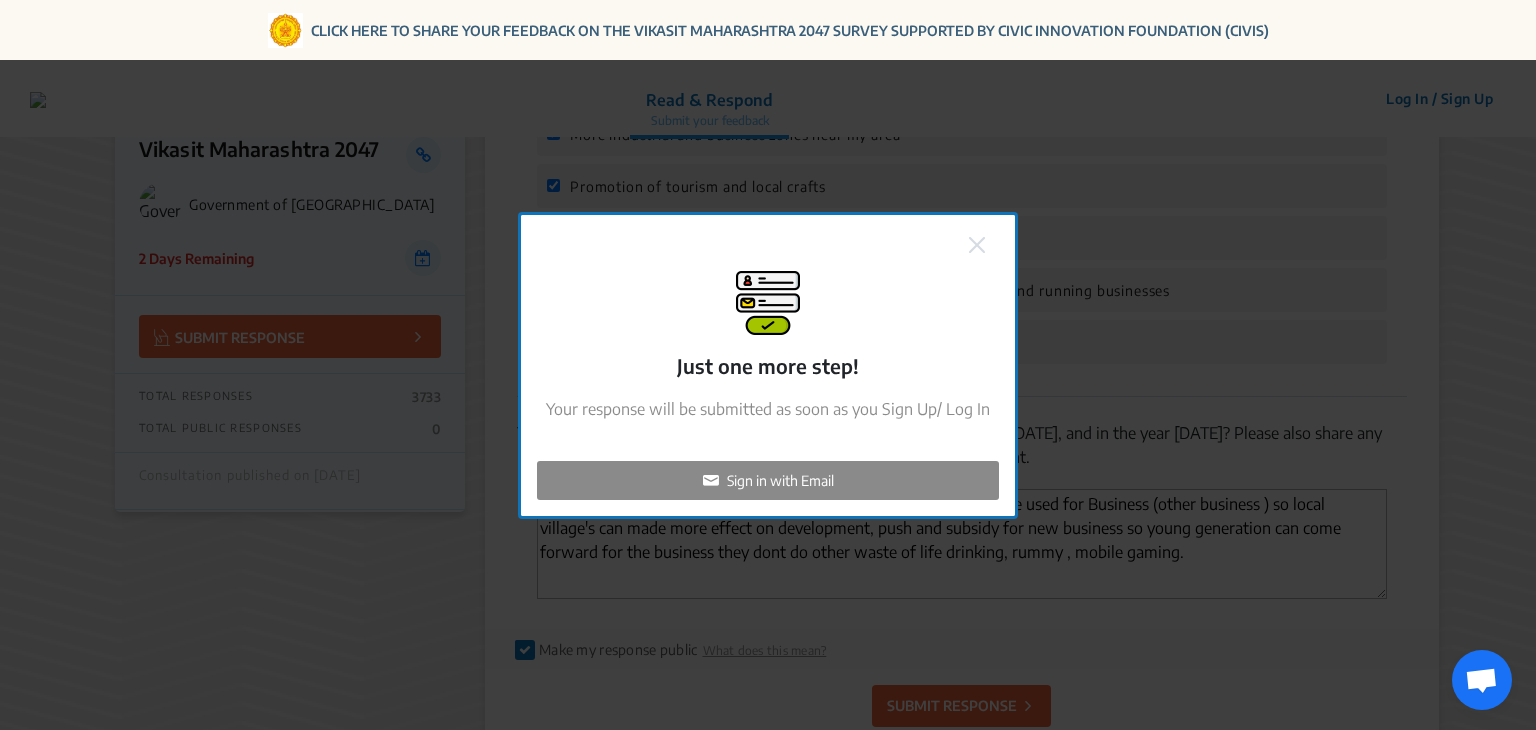 click on "Sign in with Email" 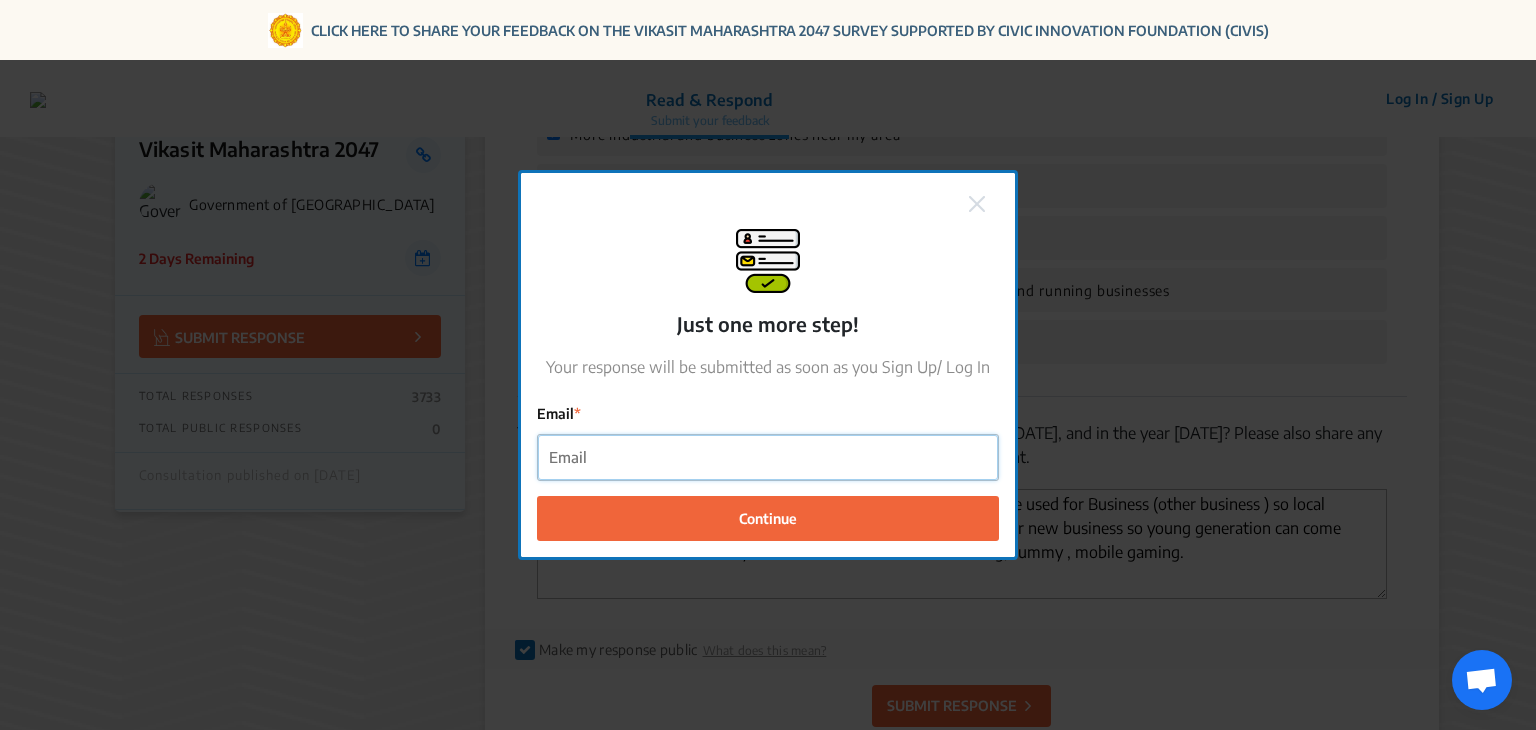 click on "Email" at bounding box center [768, 457] 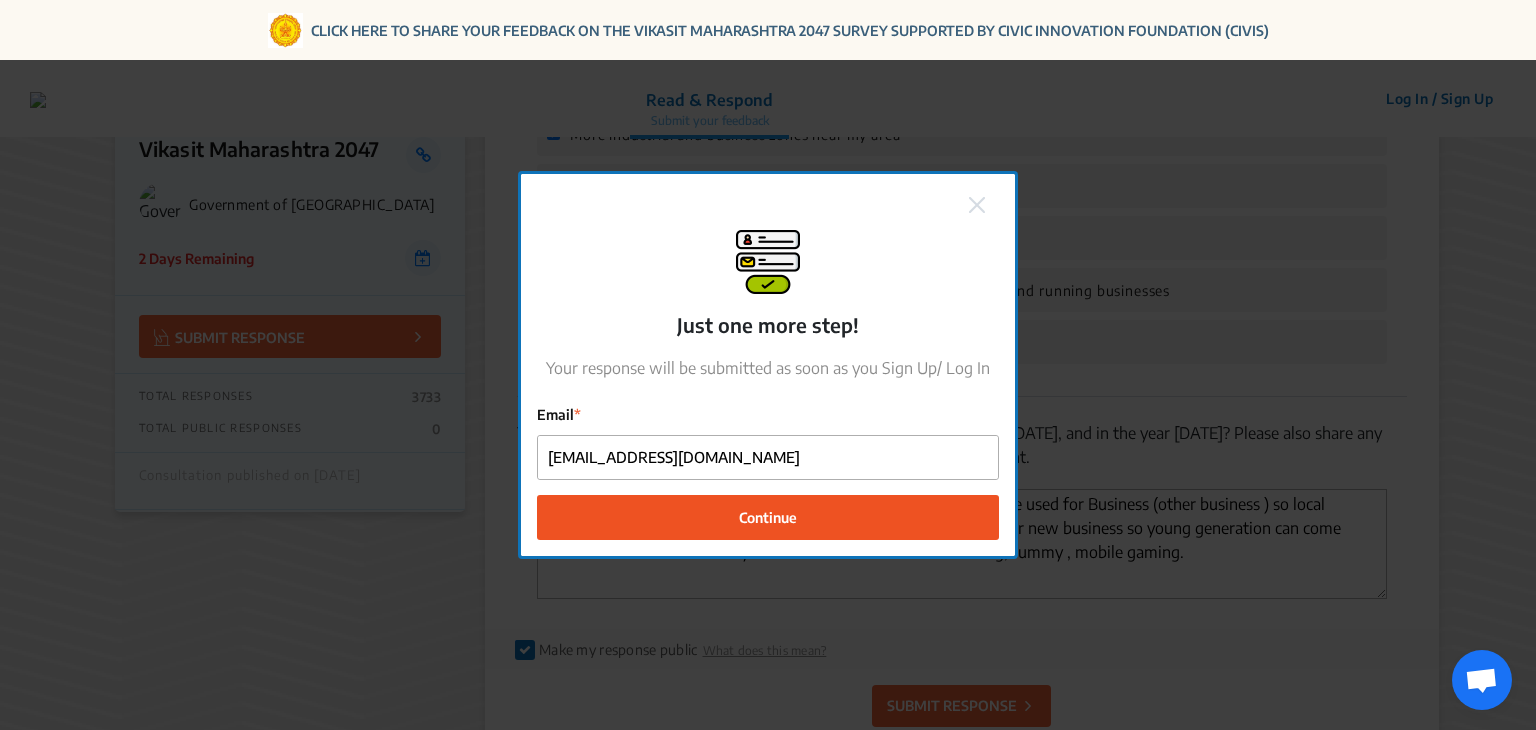 click on "Continue" 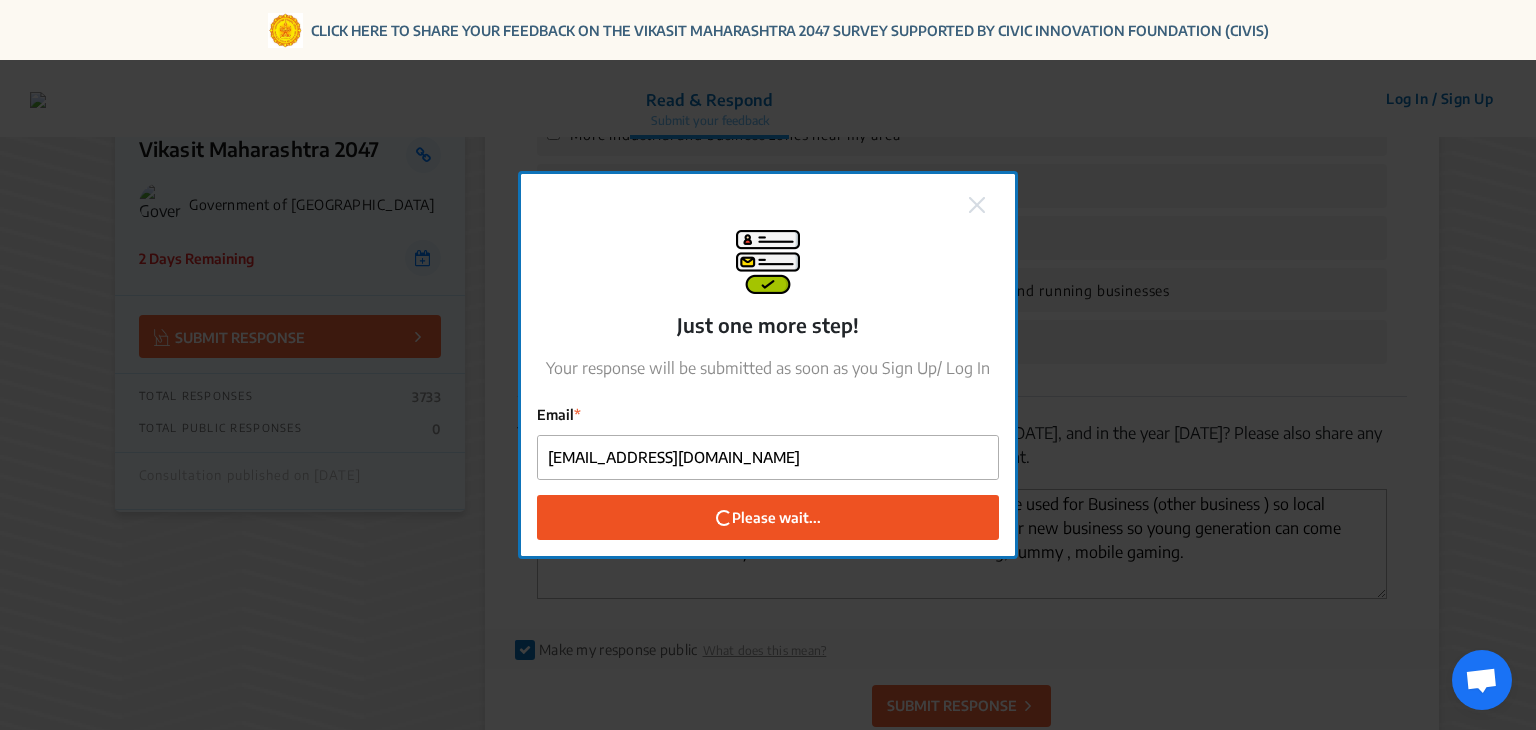 checkbox on "false" 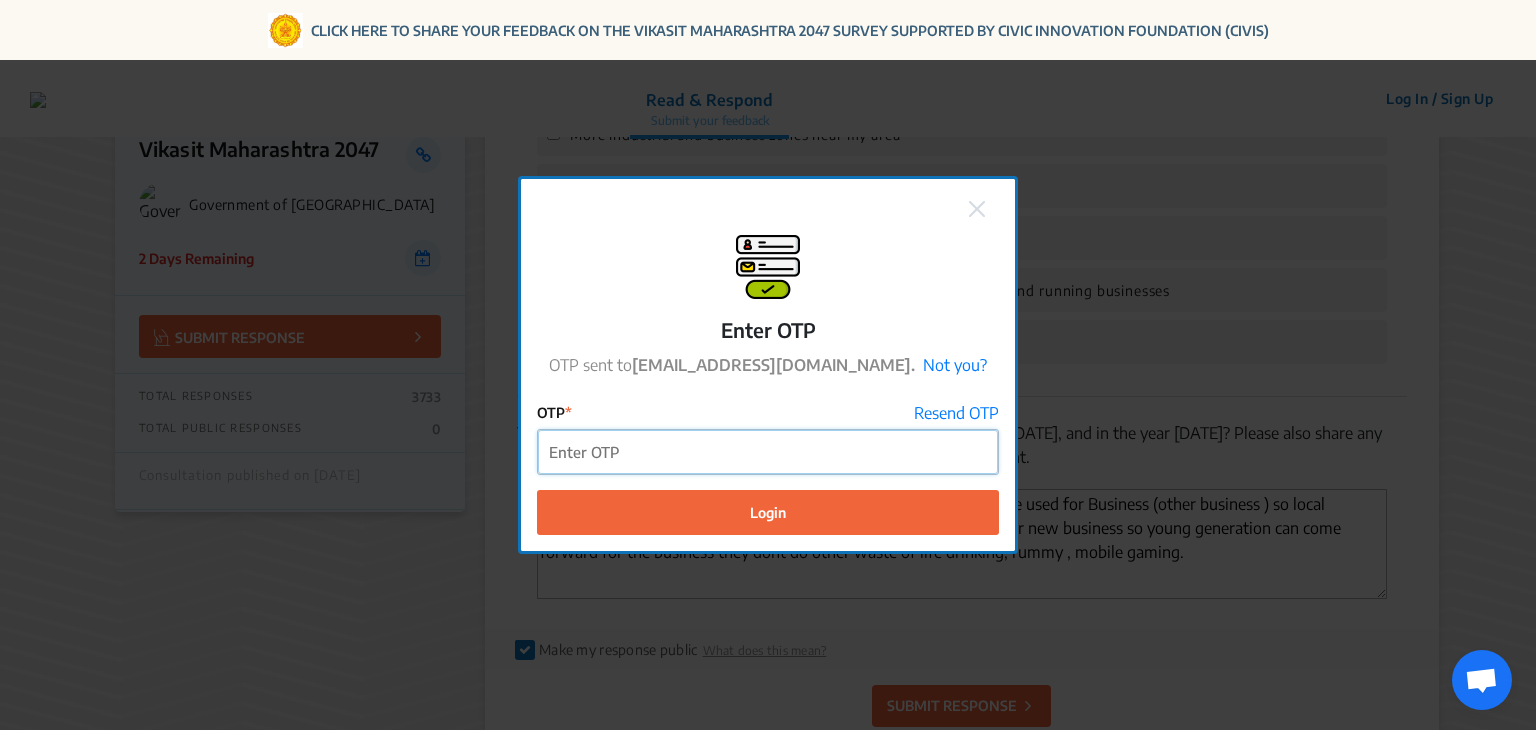 click on "OTP" at bounding box center (768, 452) 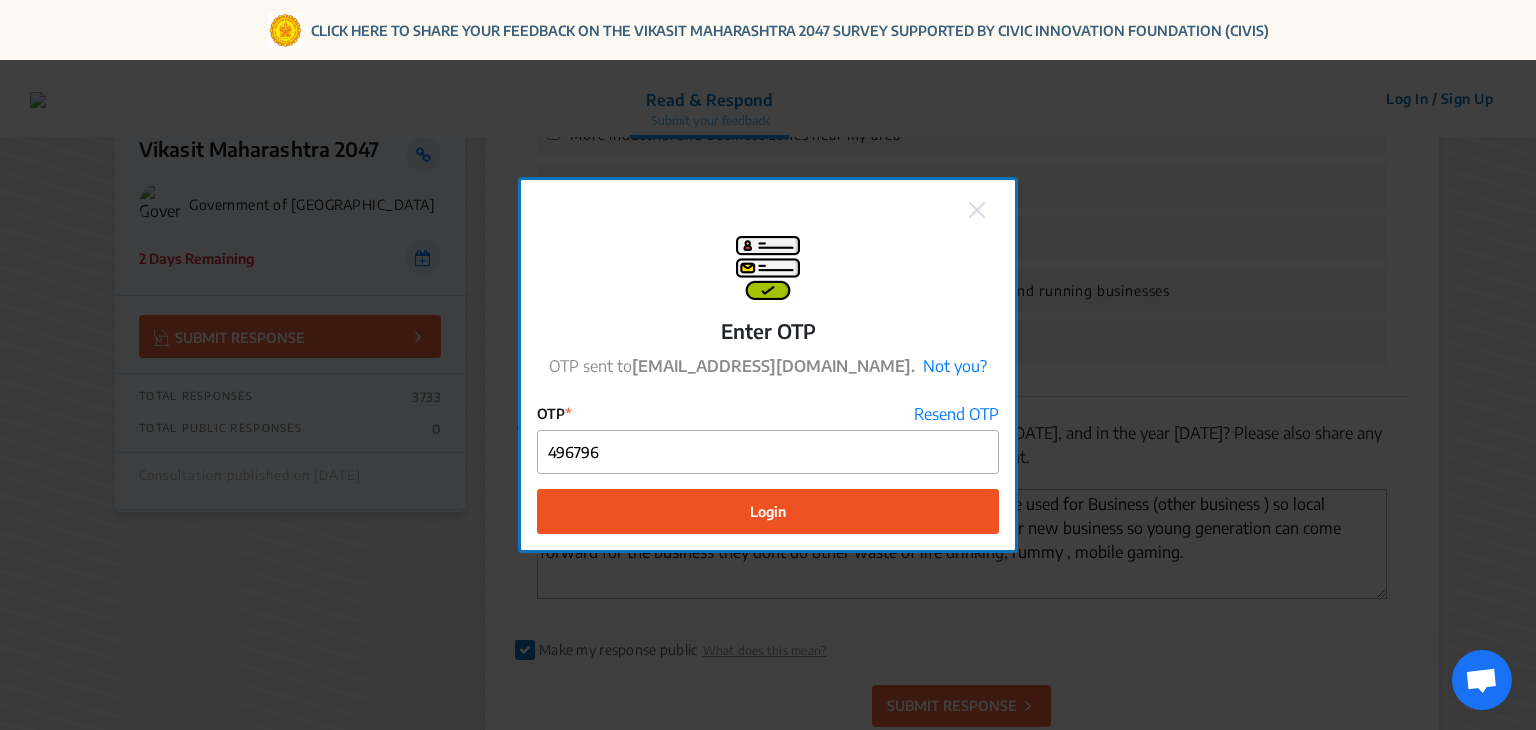 click on "Login" 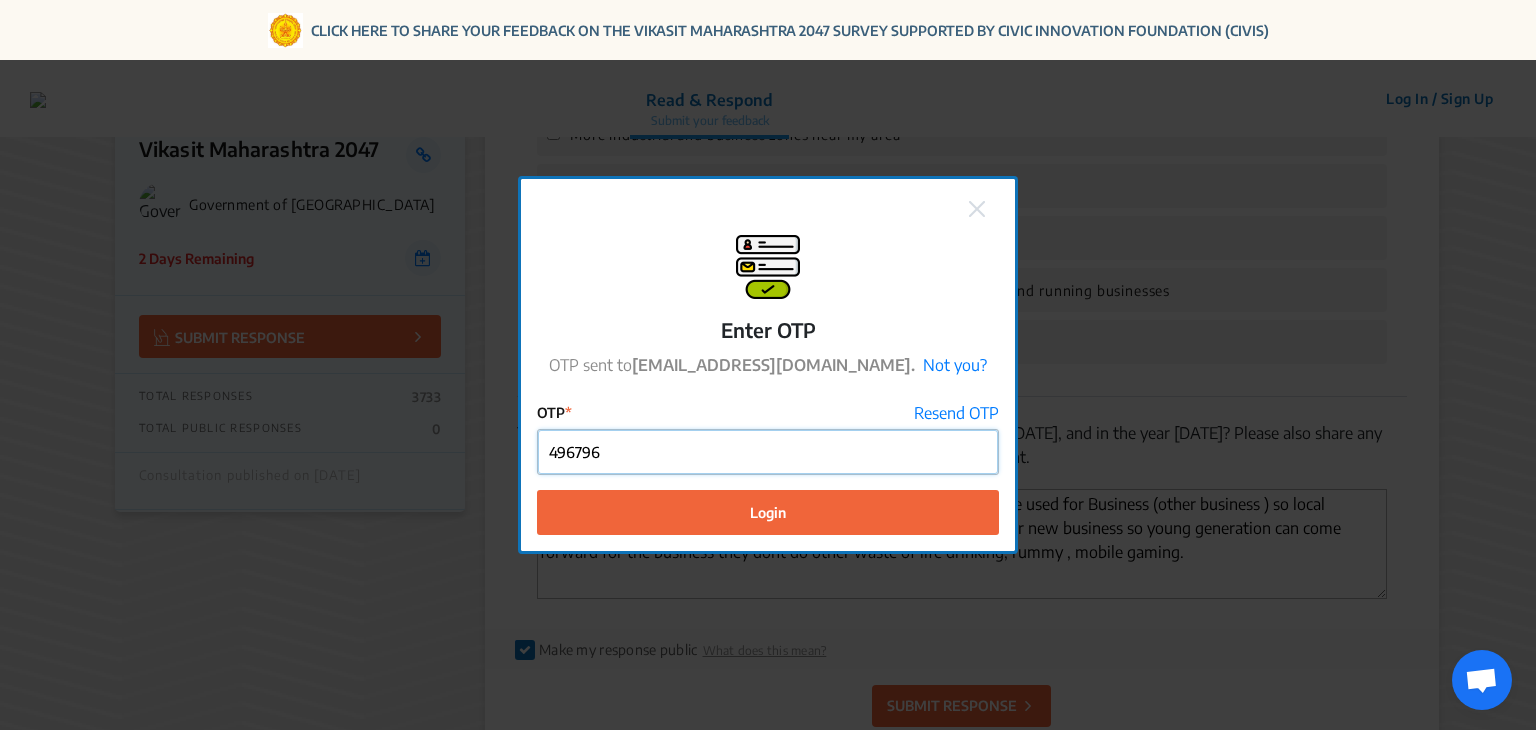 click on "496796" at bounding box center [768, 452] 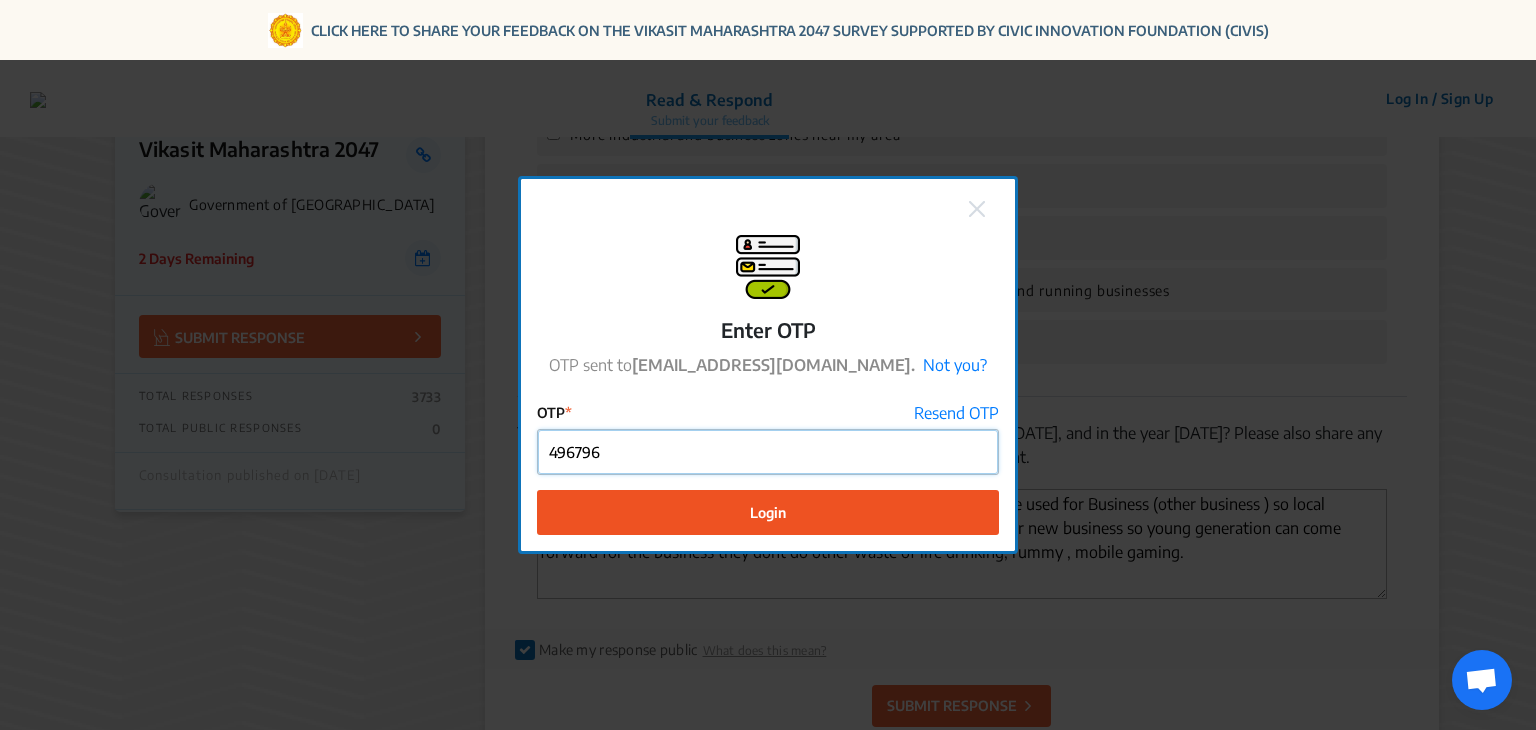 type on "496796" 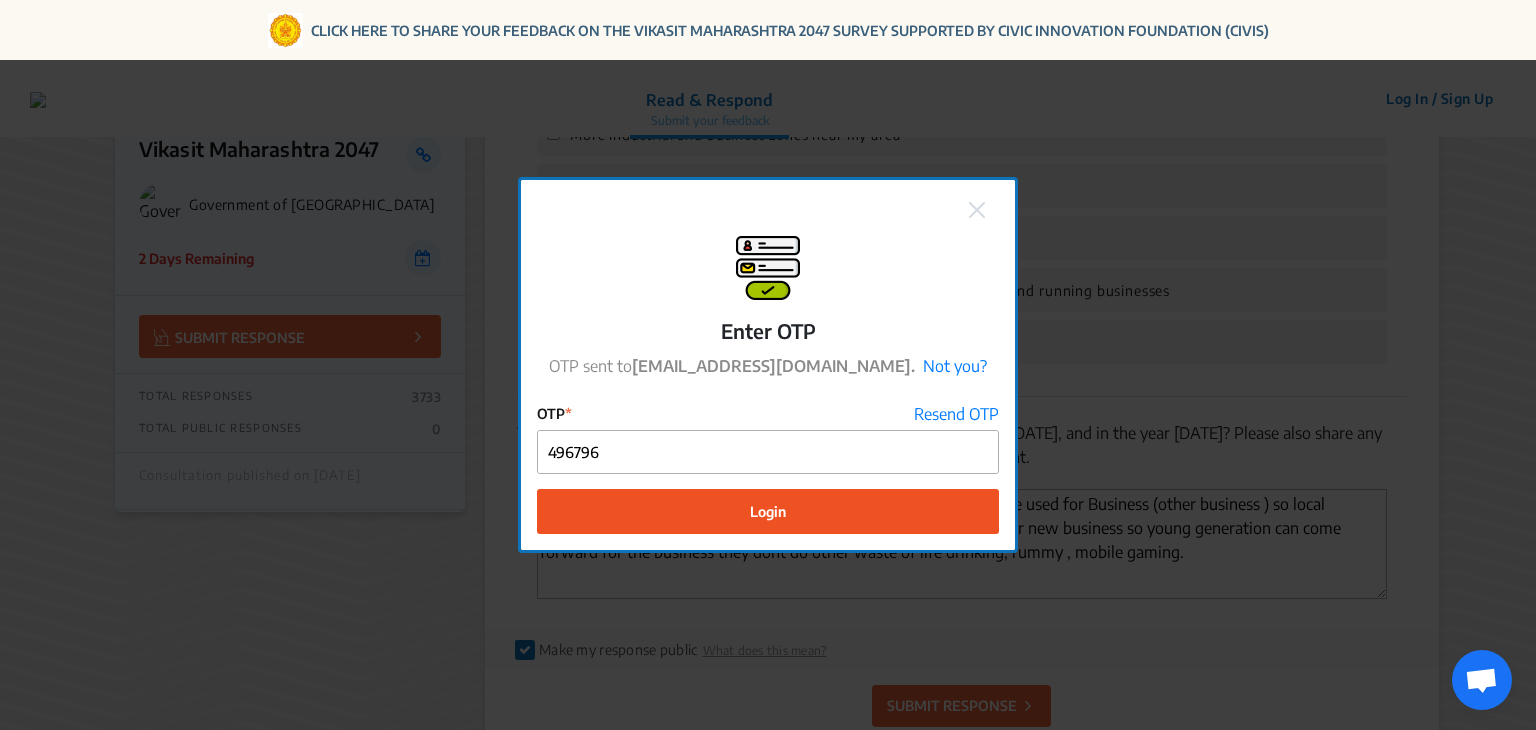click on "Login" 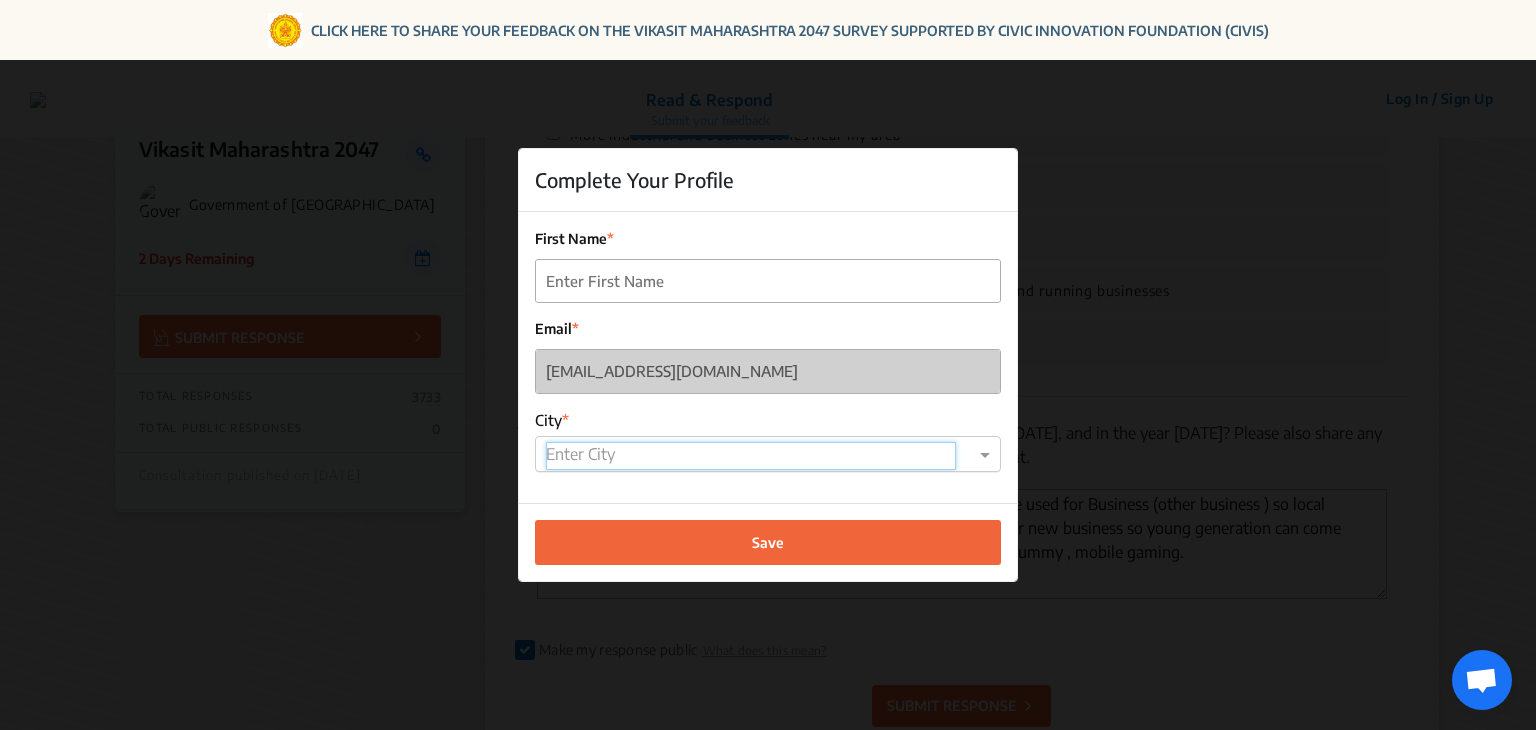 click at bounding box center [751, 456] 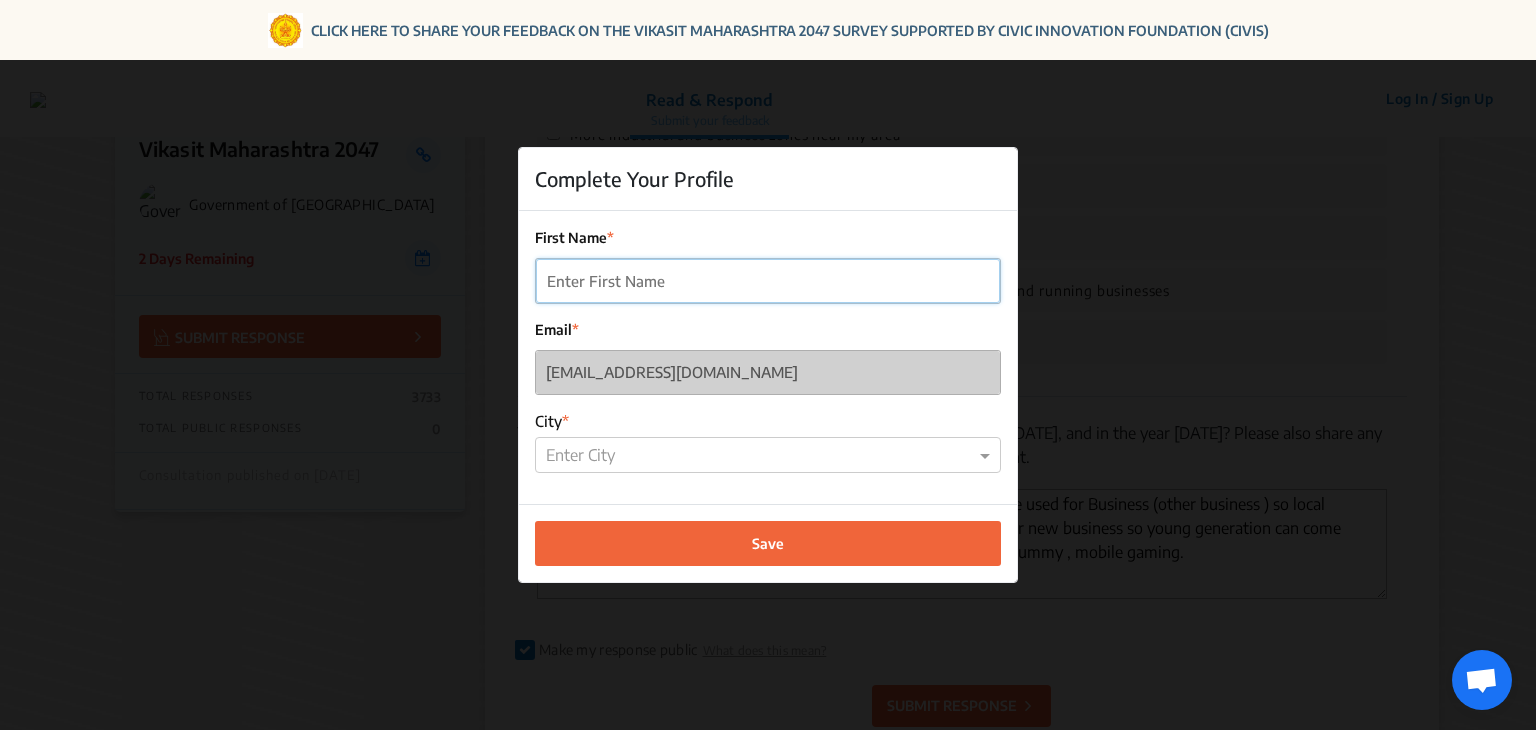 click on "First Name" at bounding box center (768, 281) 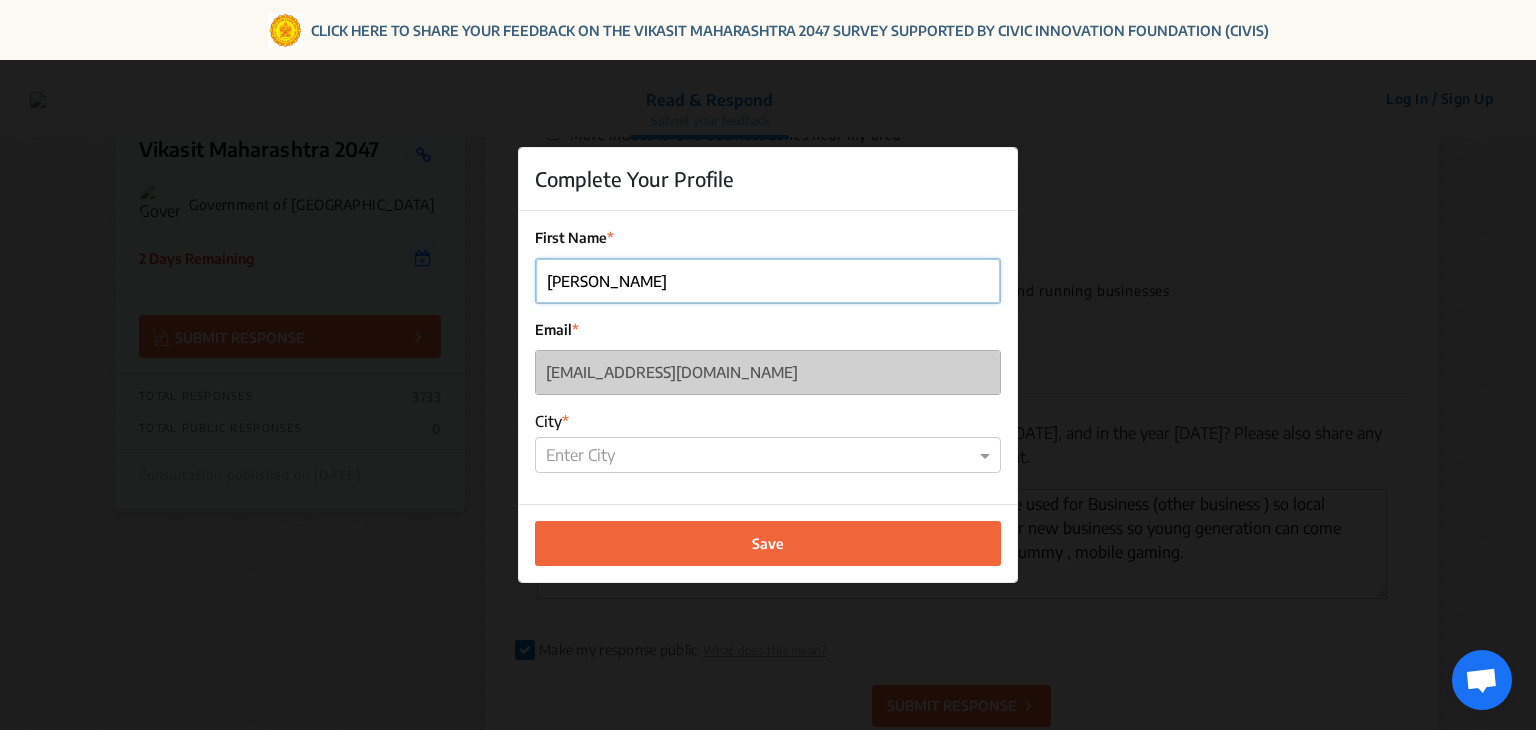 type on "[PERSON_NAME]" 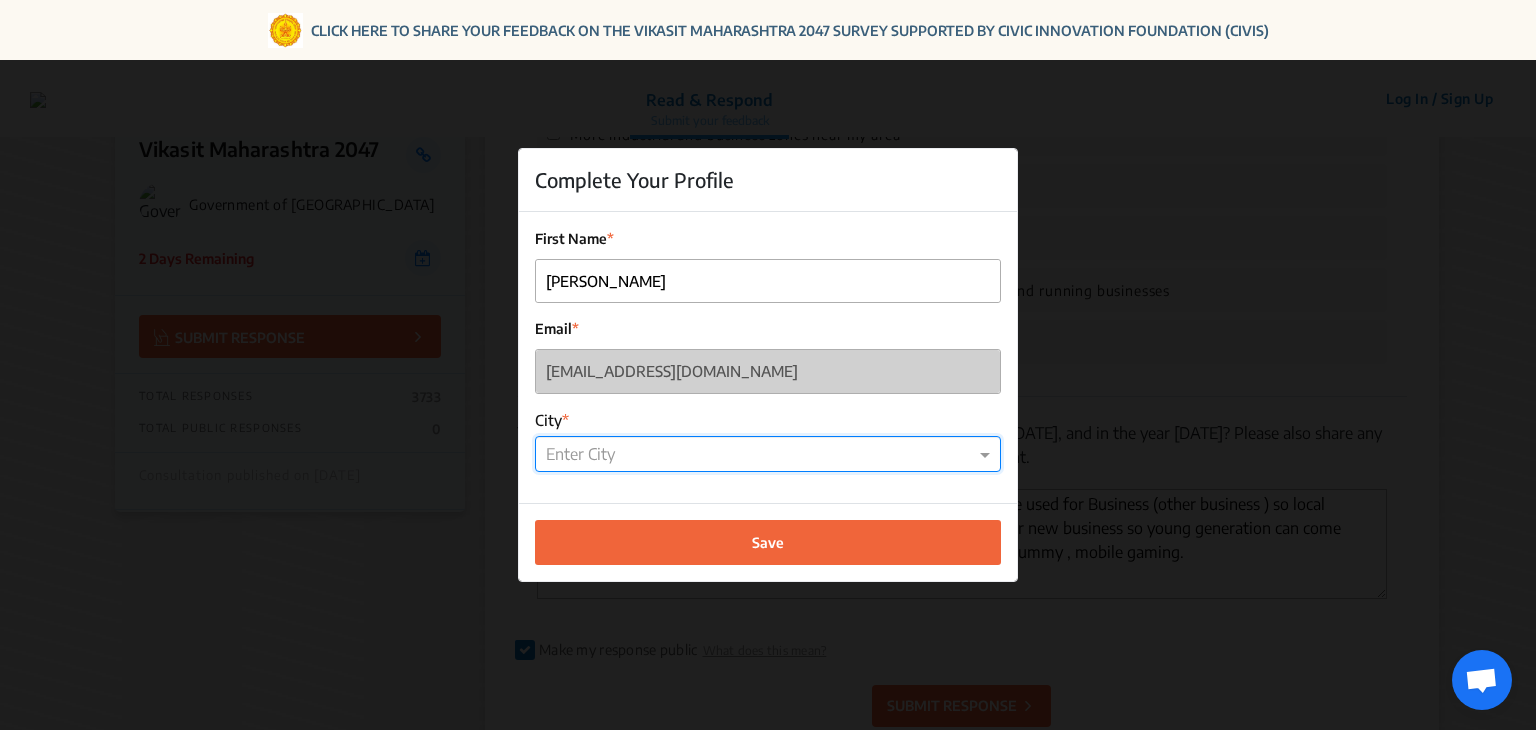 type 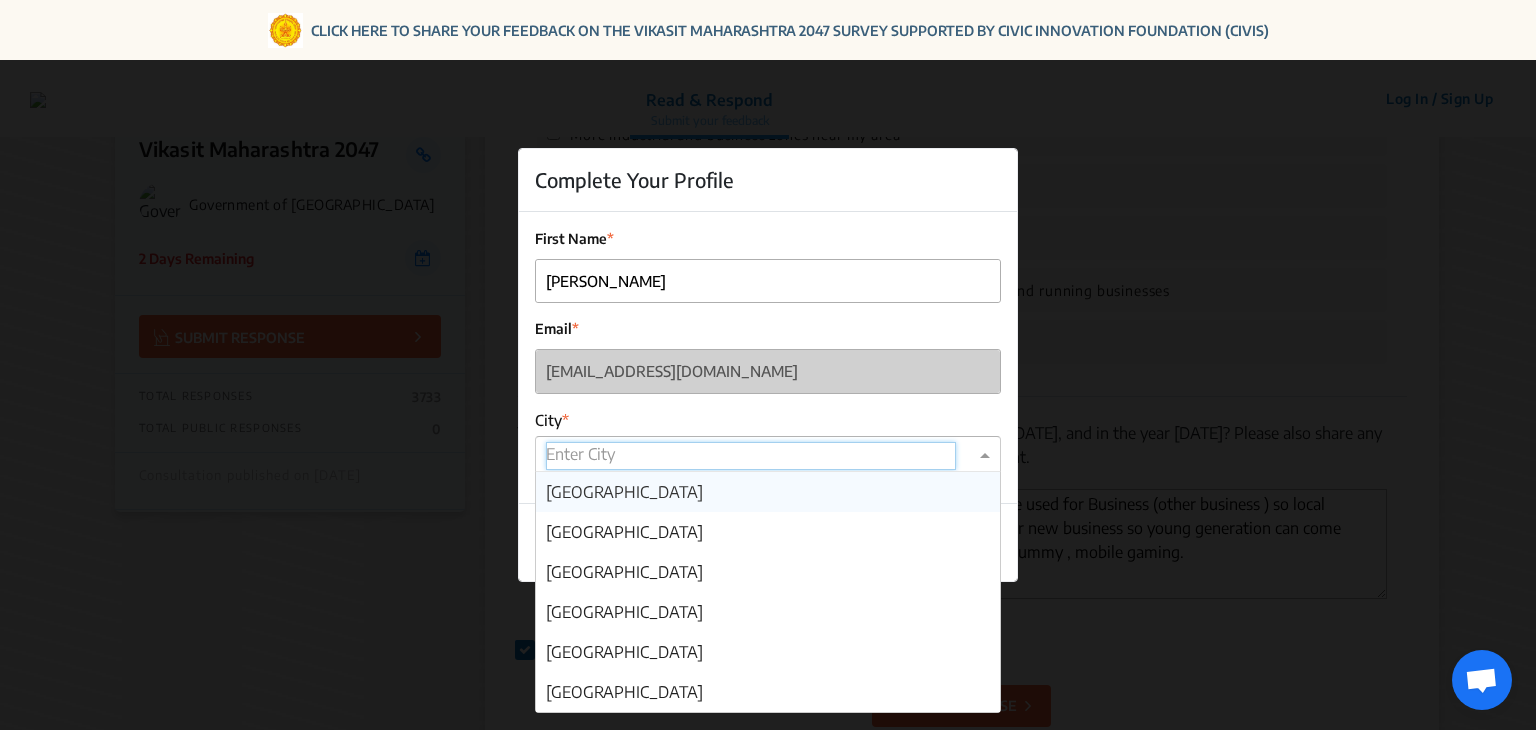click at bounding box center [751, 456] 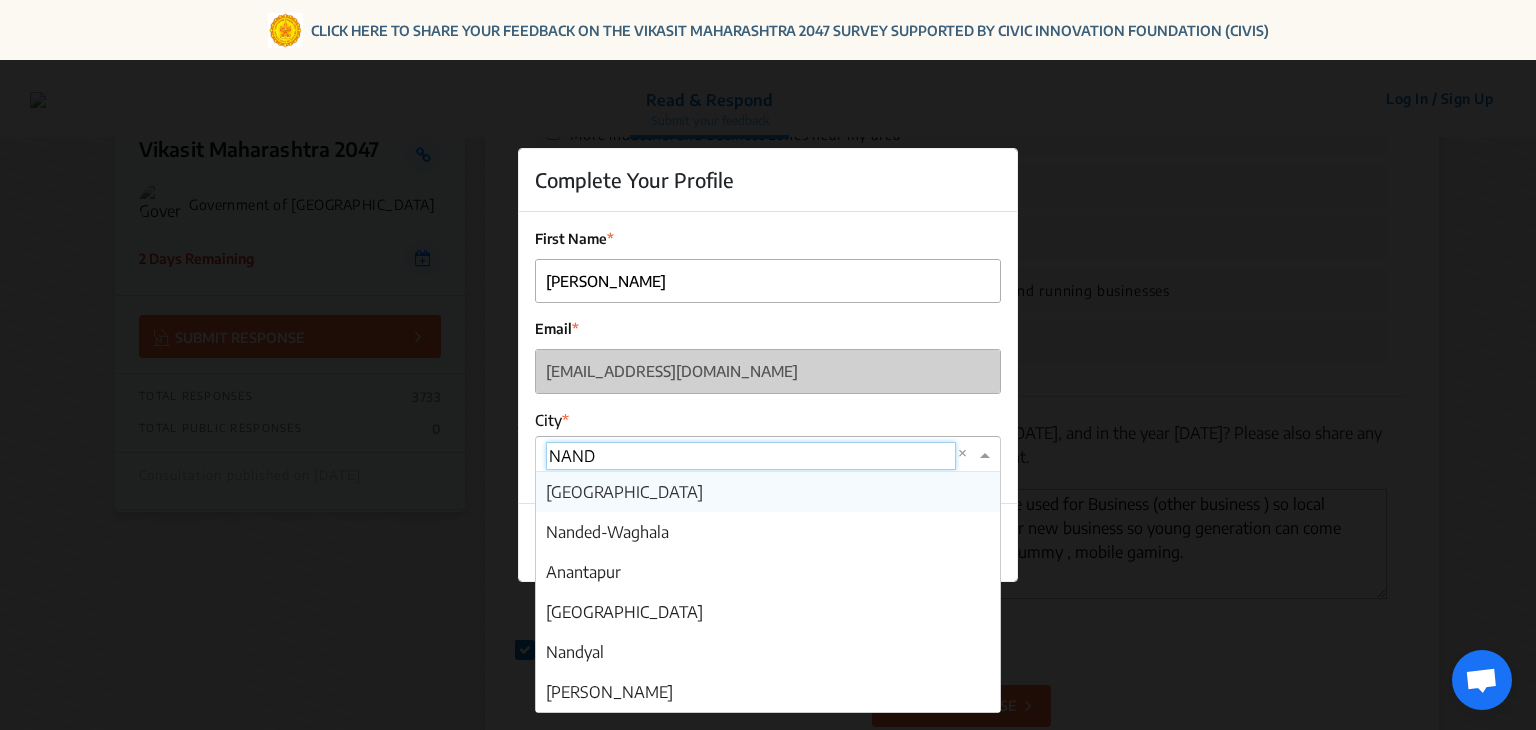 type on "[PERSON_NAME]" 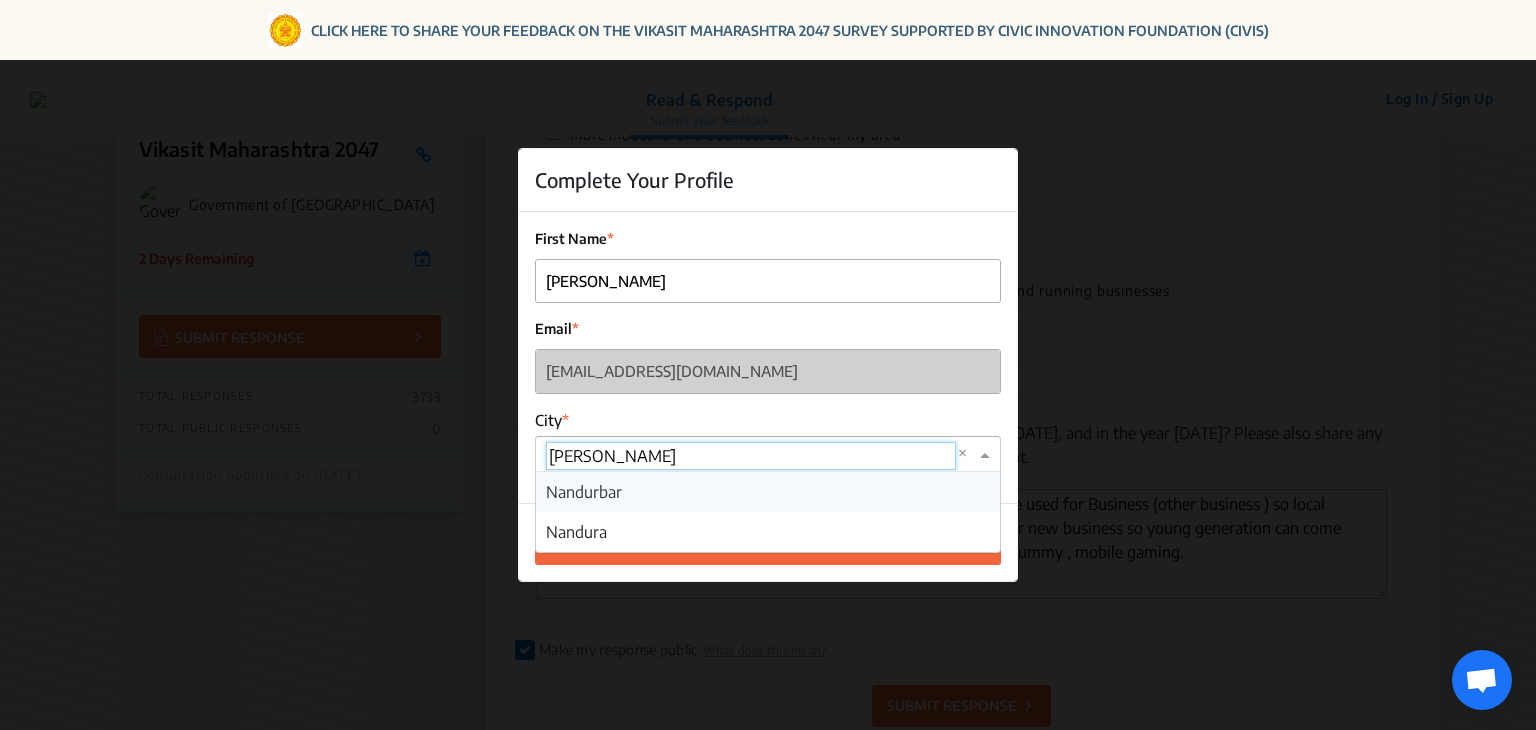 click on "Nandurbar" at bounding box center [768, 492] 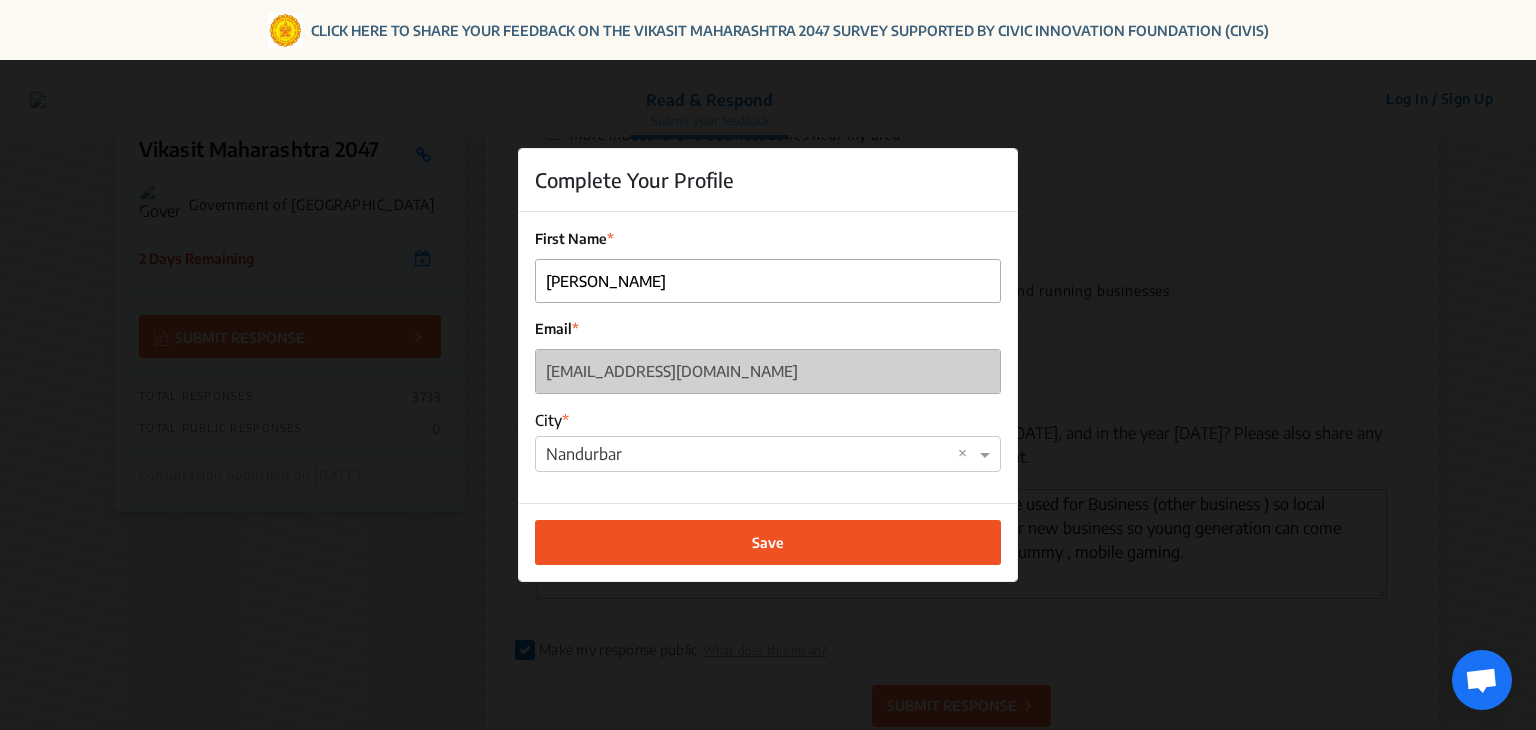 click on "Save" 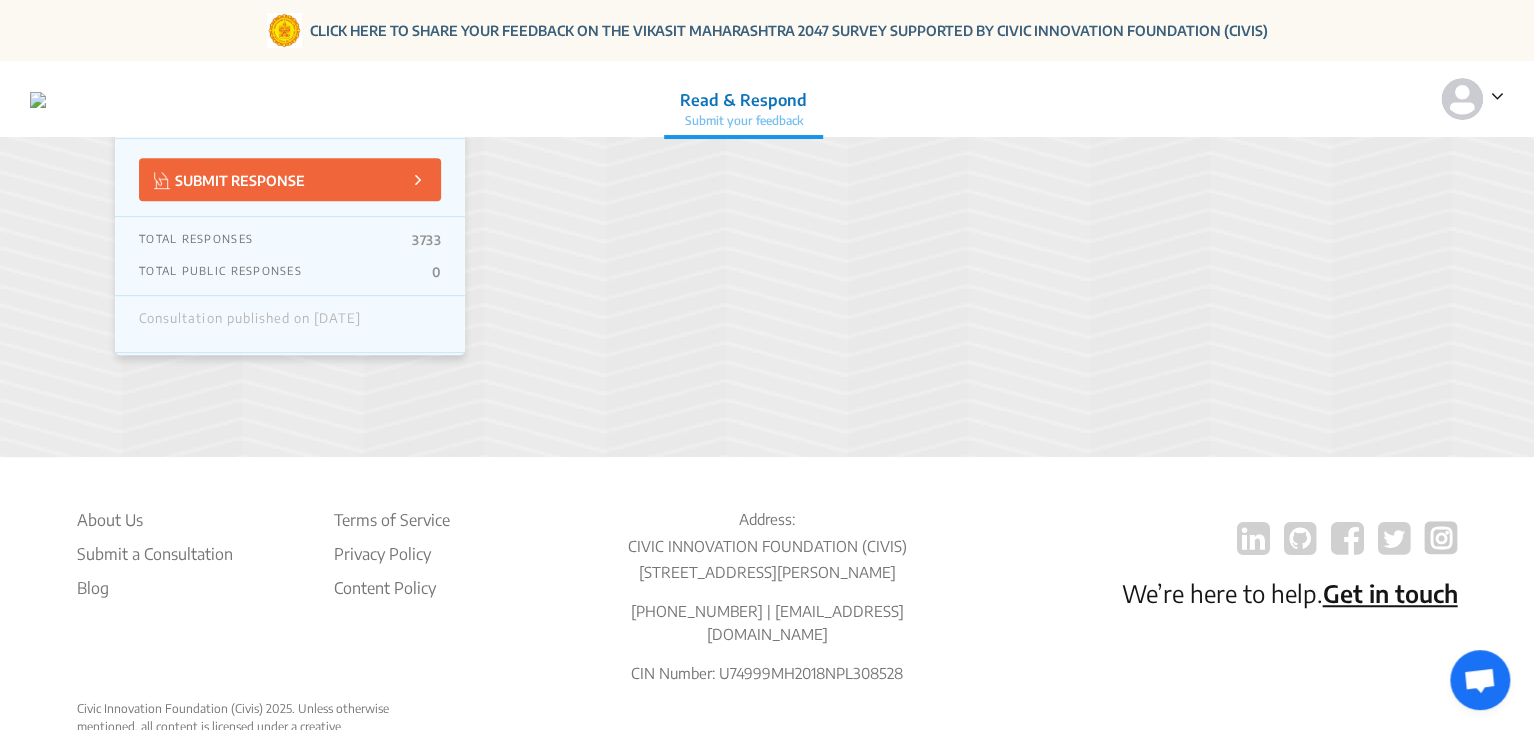 scroll, scrollTop: 393, scrollLeft: 0, axis: vertical 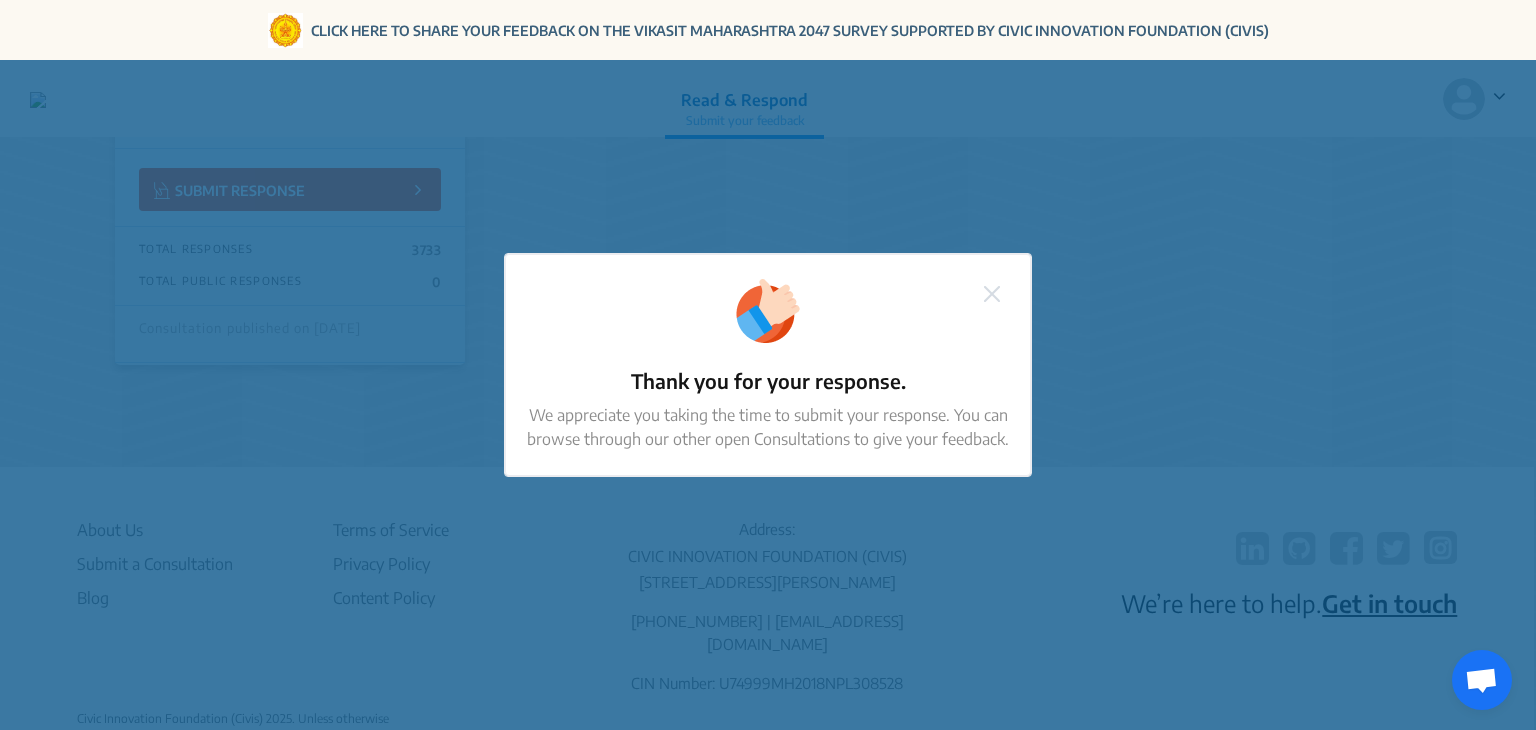 drag, startPoint x: 1535, startPoint y: 366, endPoint x: 1535, endPoint y: 209, distance: 157 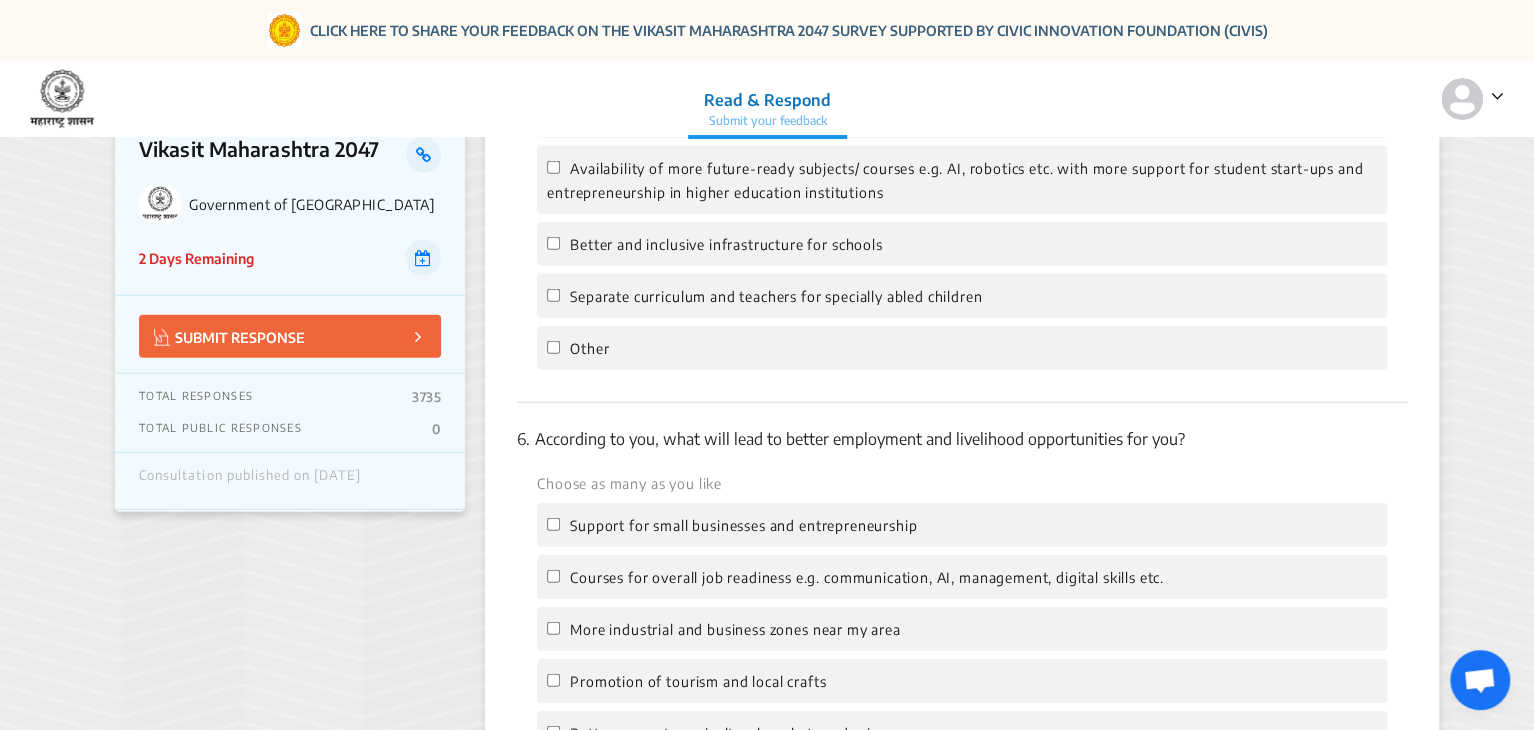 scroll, scrollTop: 2553, scrollLeft: 0, axis: vertical 